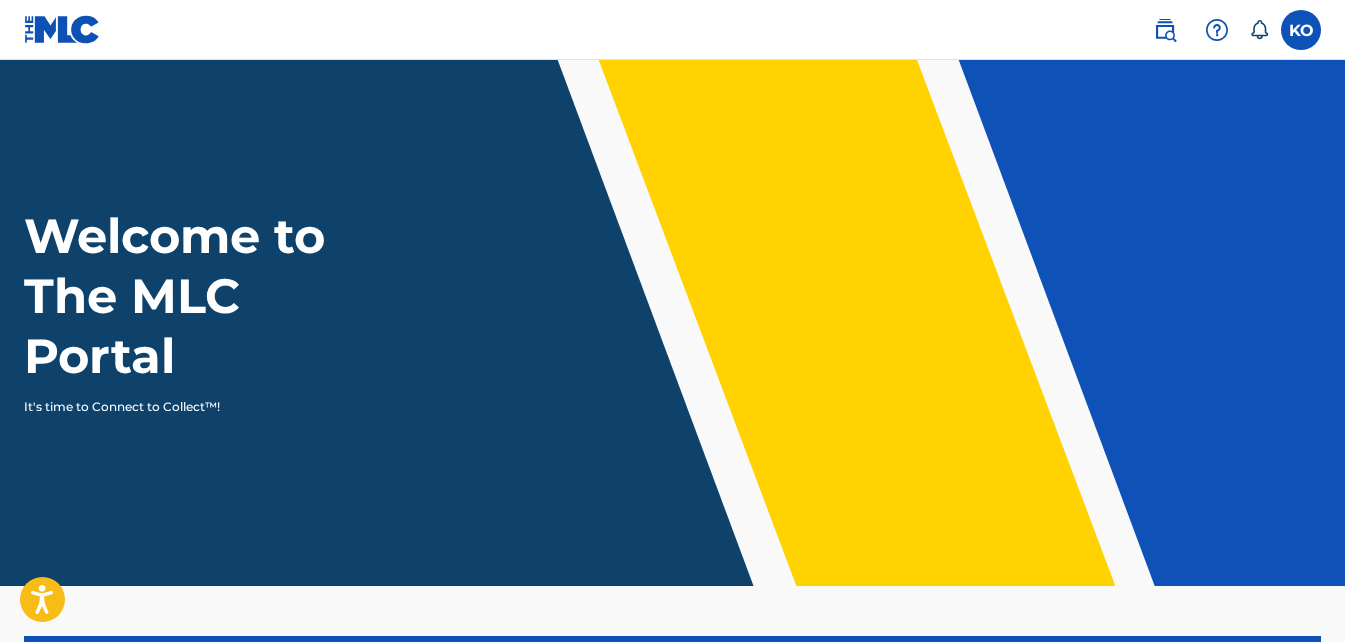 scroll, scrollTop: 0, scrollLeft: 0, axis: both 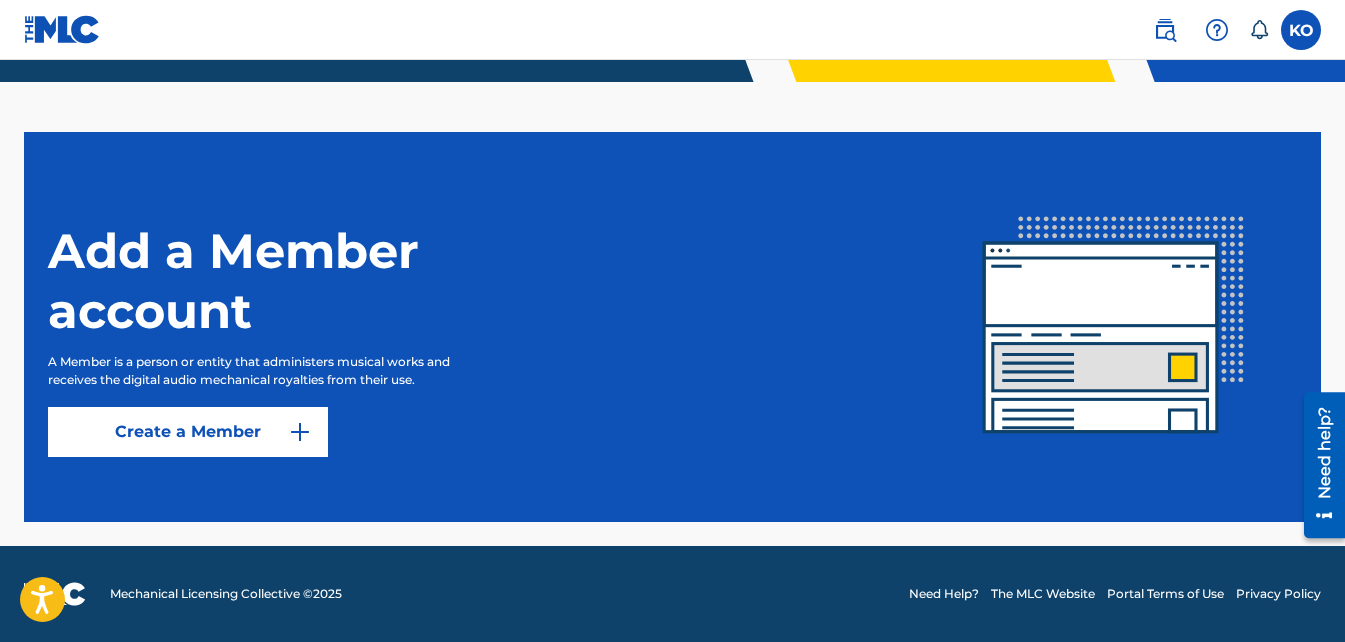 click on "Create a Member" at bounding box center (188, 432) 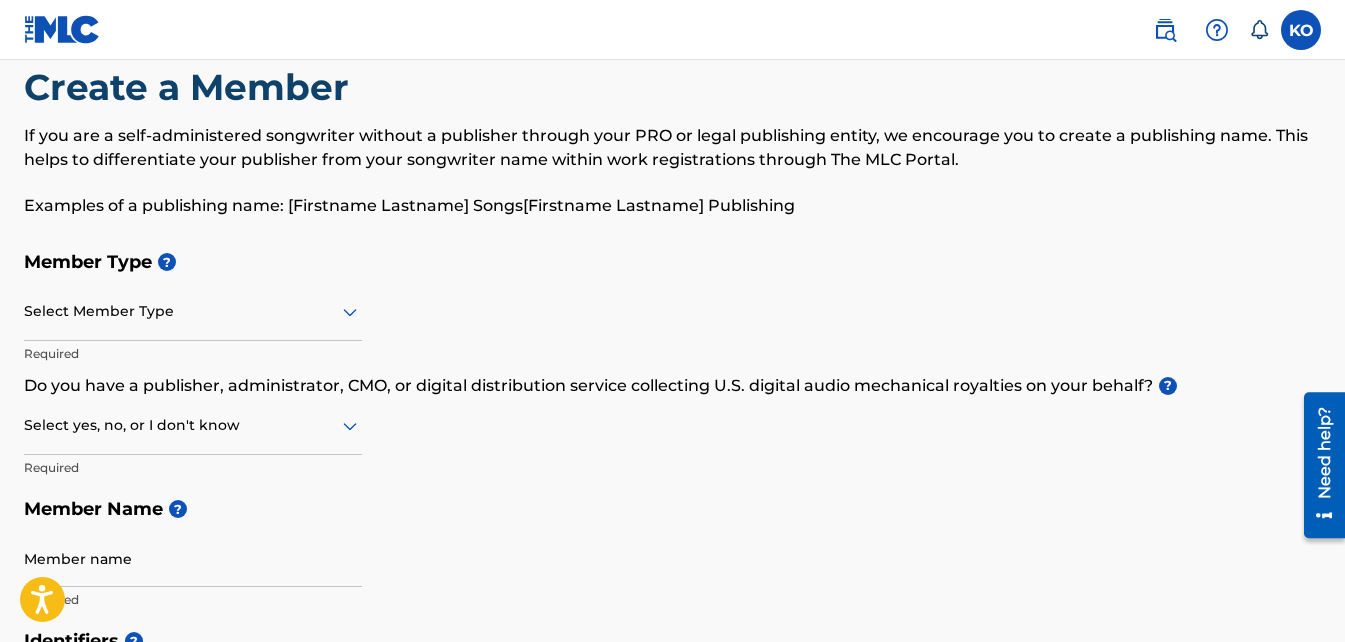 scroll, scrollTop: 0, scrollLeft: 0, axis: both 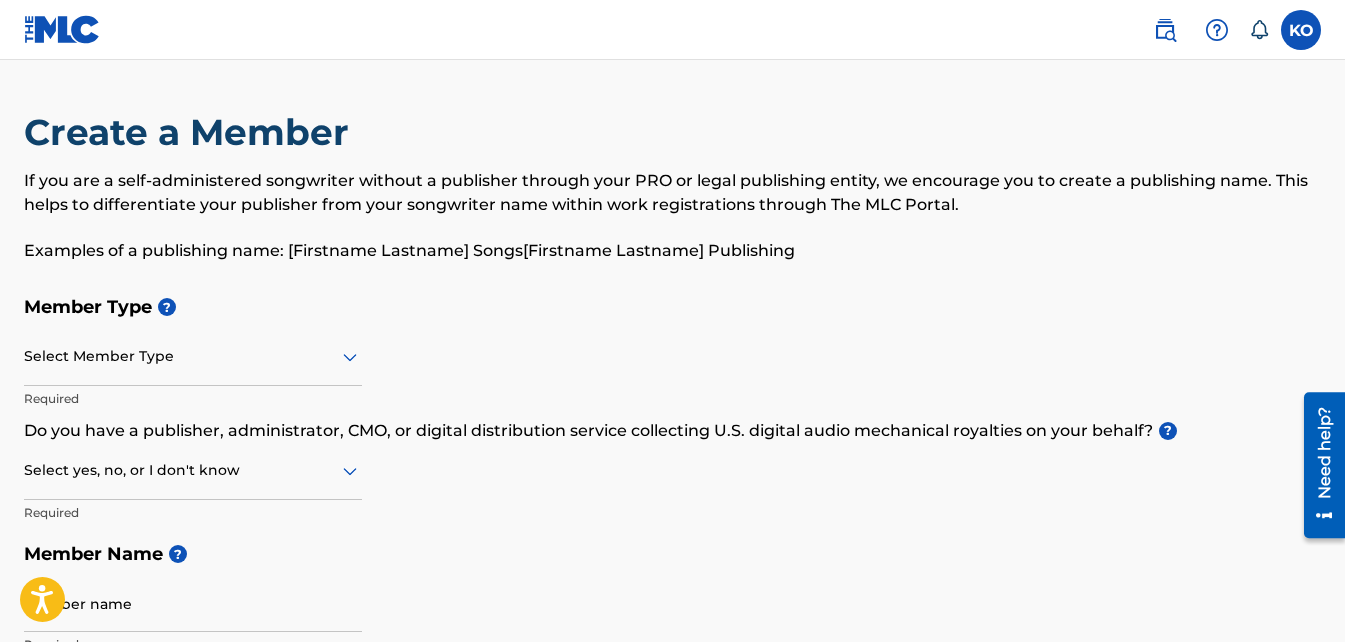 click at bounding box center (1301, 30) 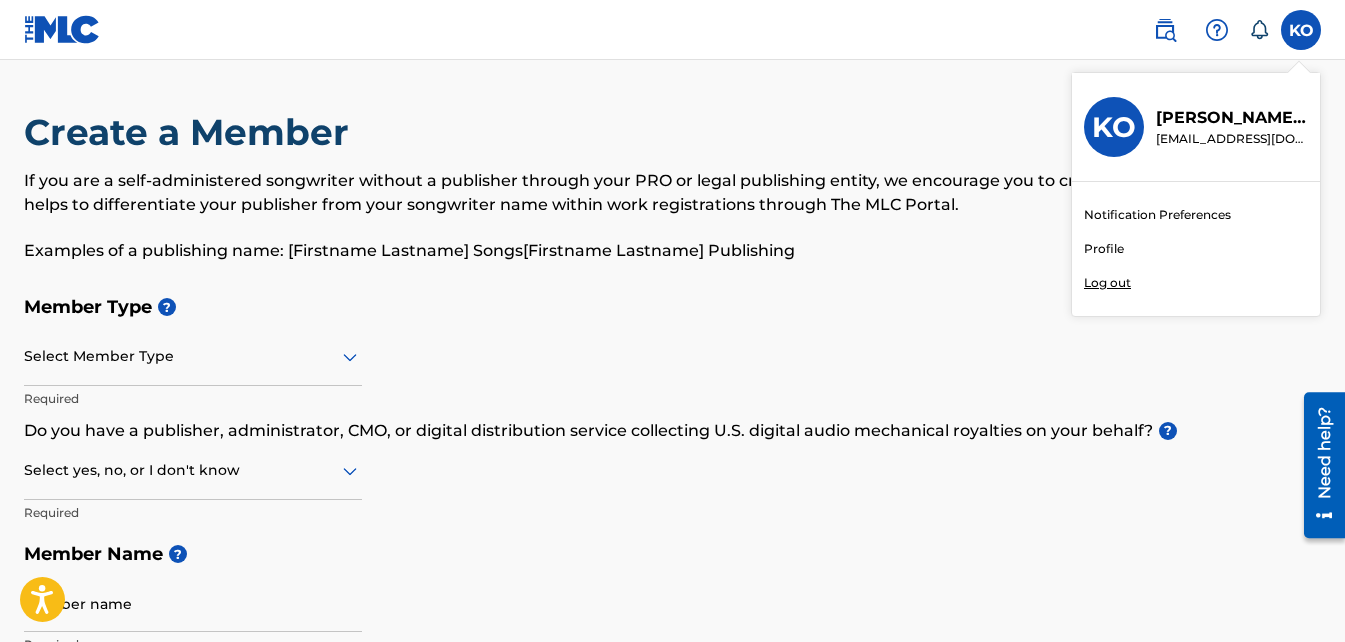click on "Profile" at bounding box center (1104, 249) 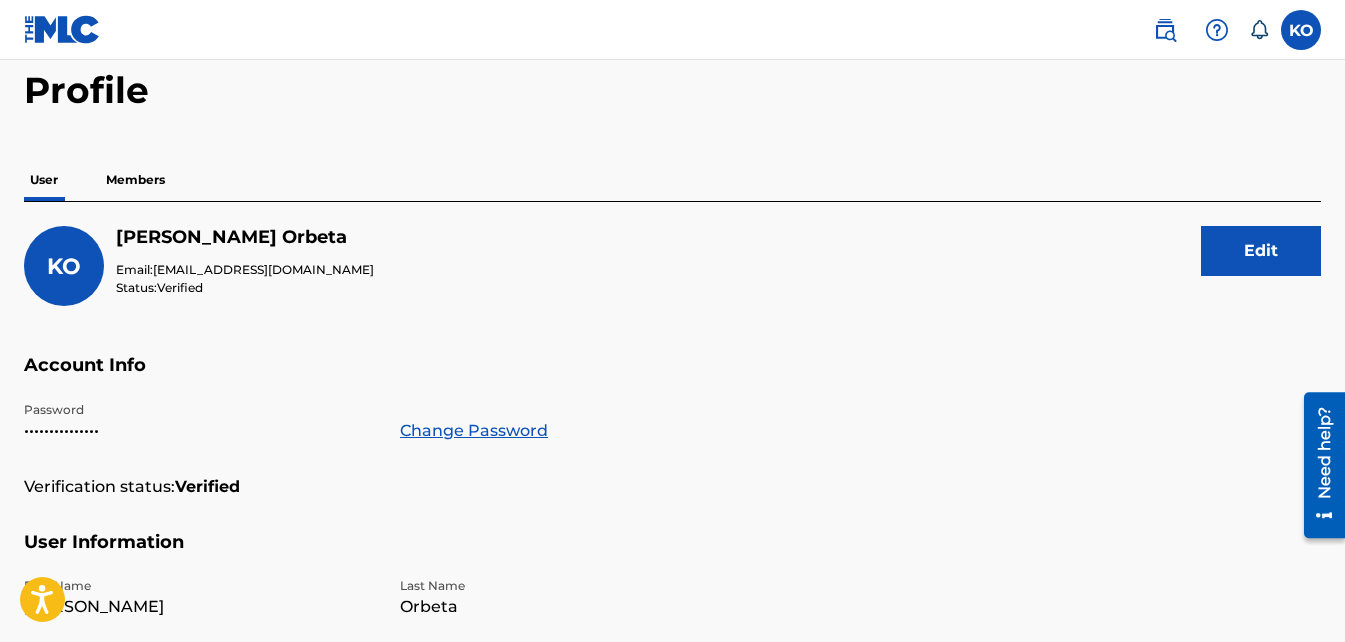 scroll, scrollTop: 0, scrollLeft: 0, axis: both 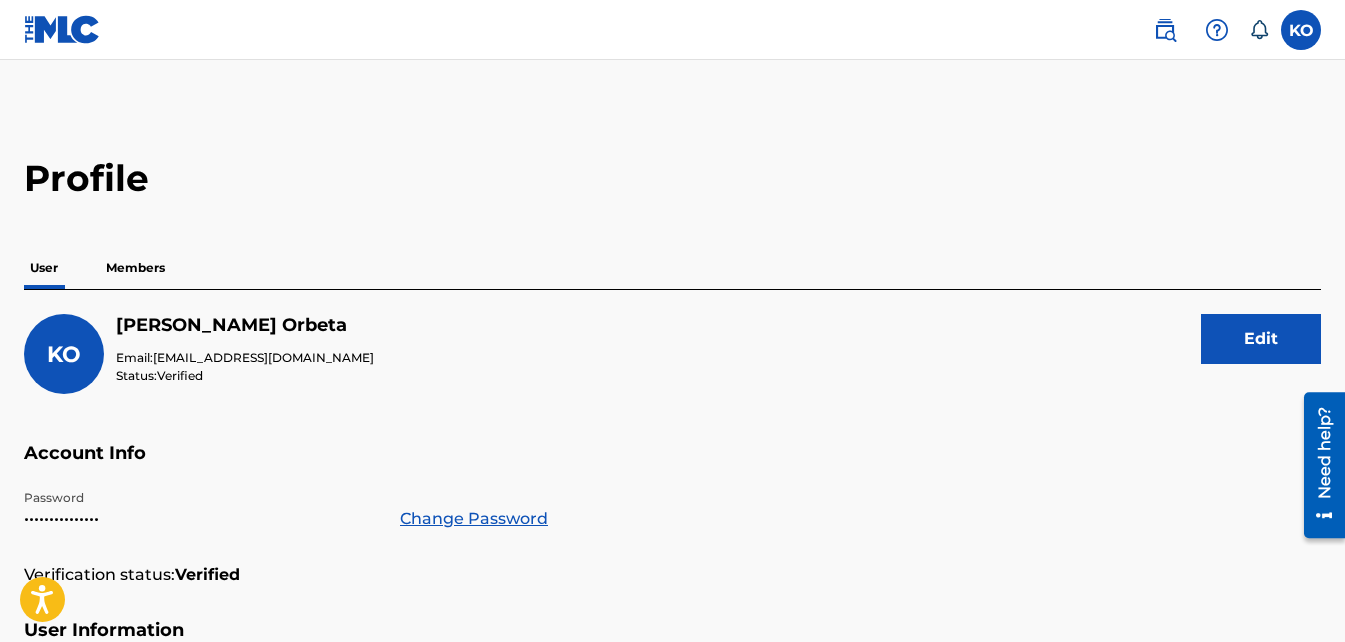 click at bounding box center [1301, 30] 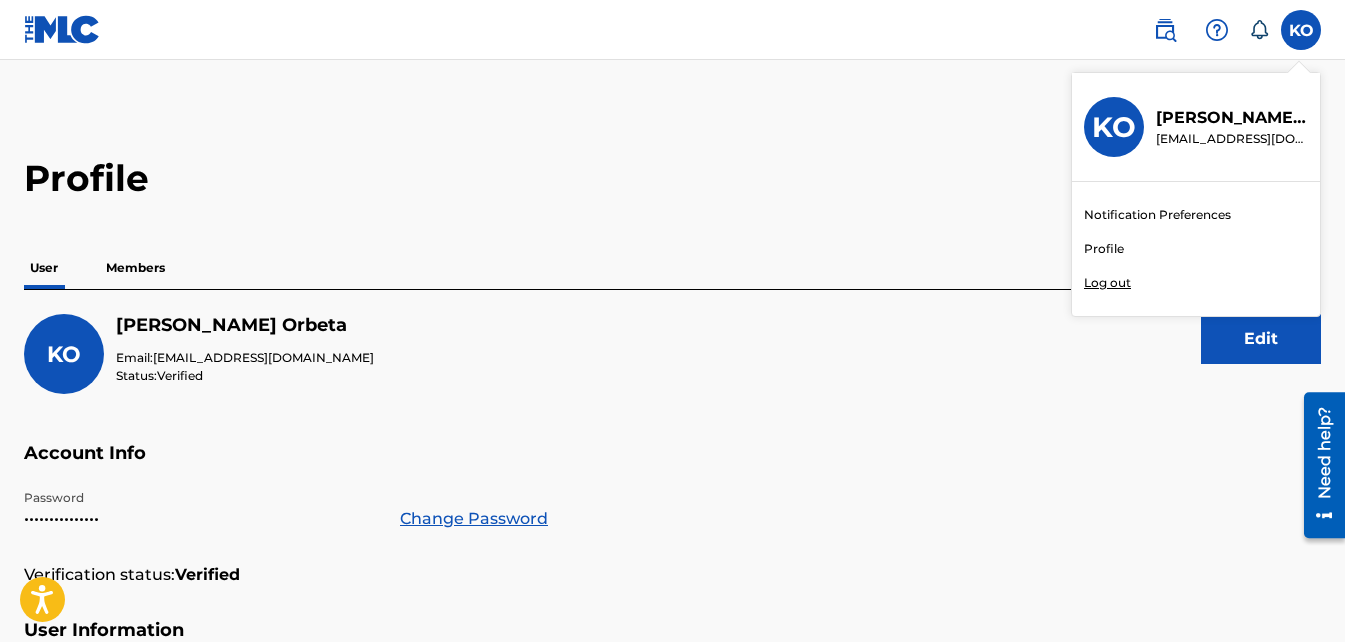 click on "Notification Preferences" at bounding box center [1157, 215] 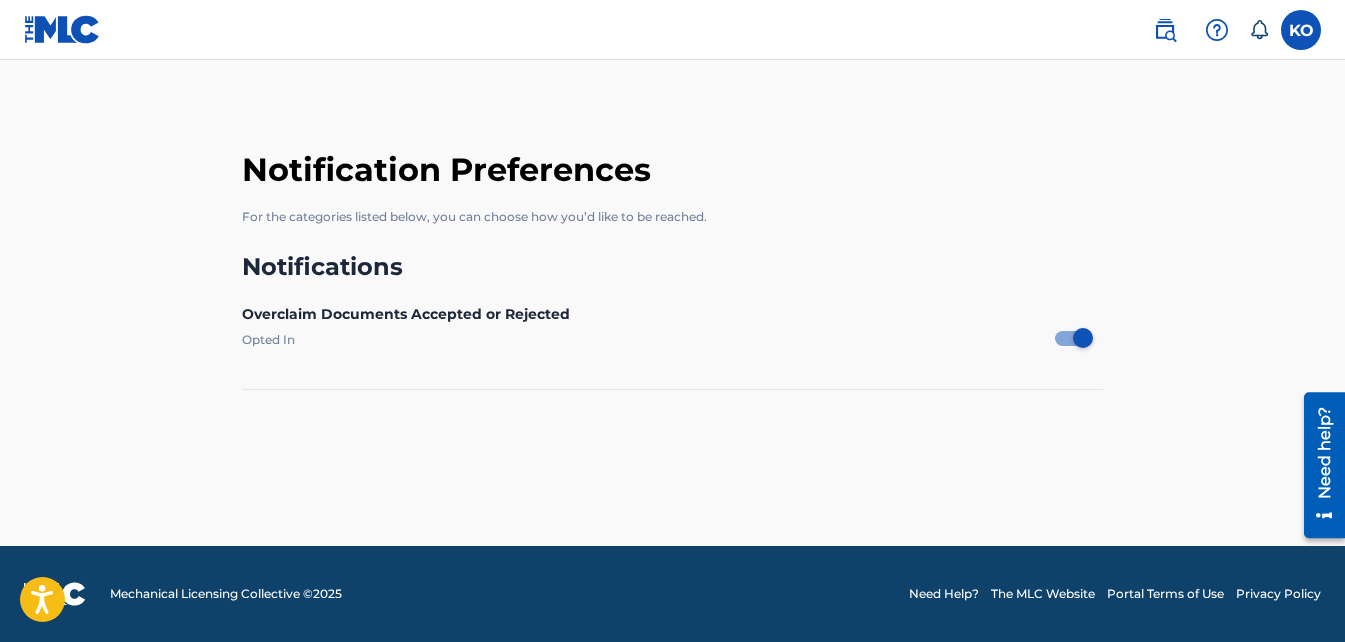 click at bounding box center (62, 29) 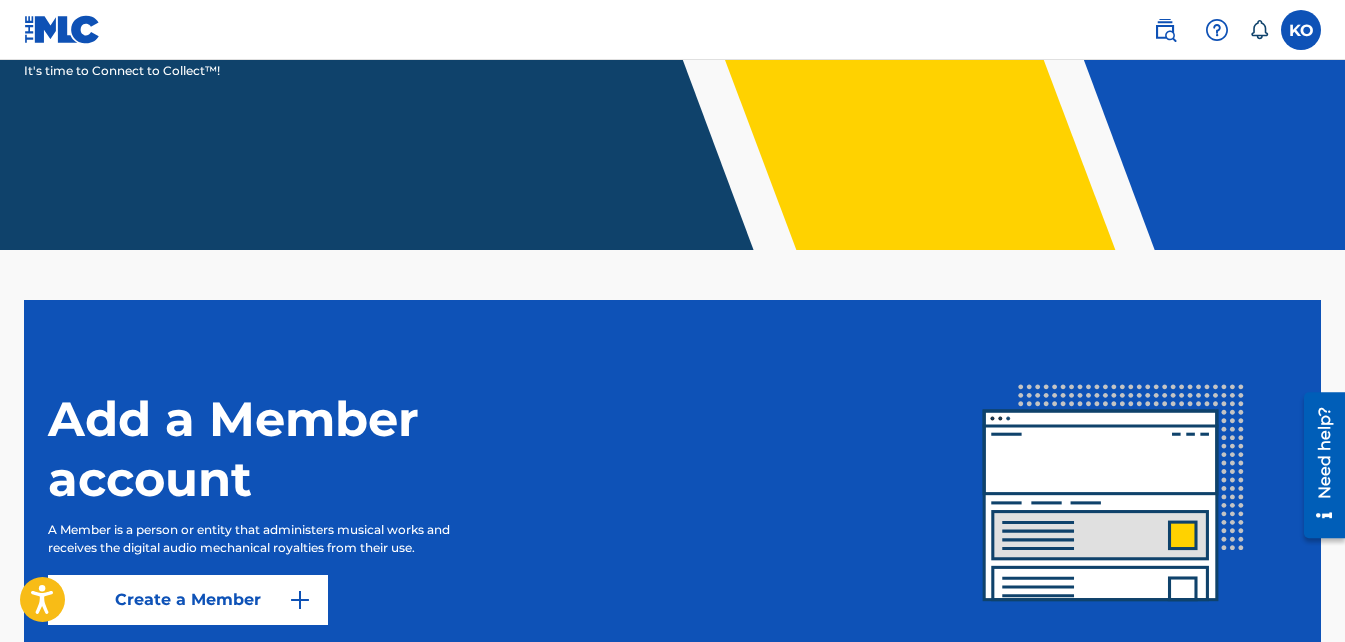 scroll, scrollTop: 504, scrollLeft: 0, axis: vertical 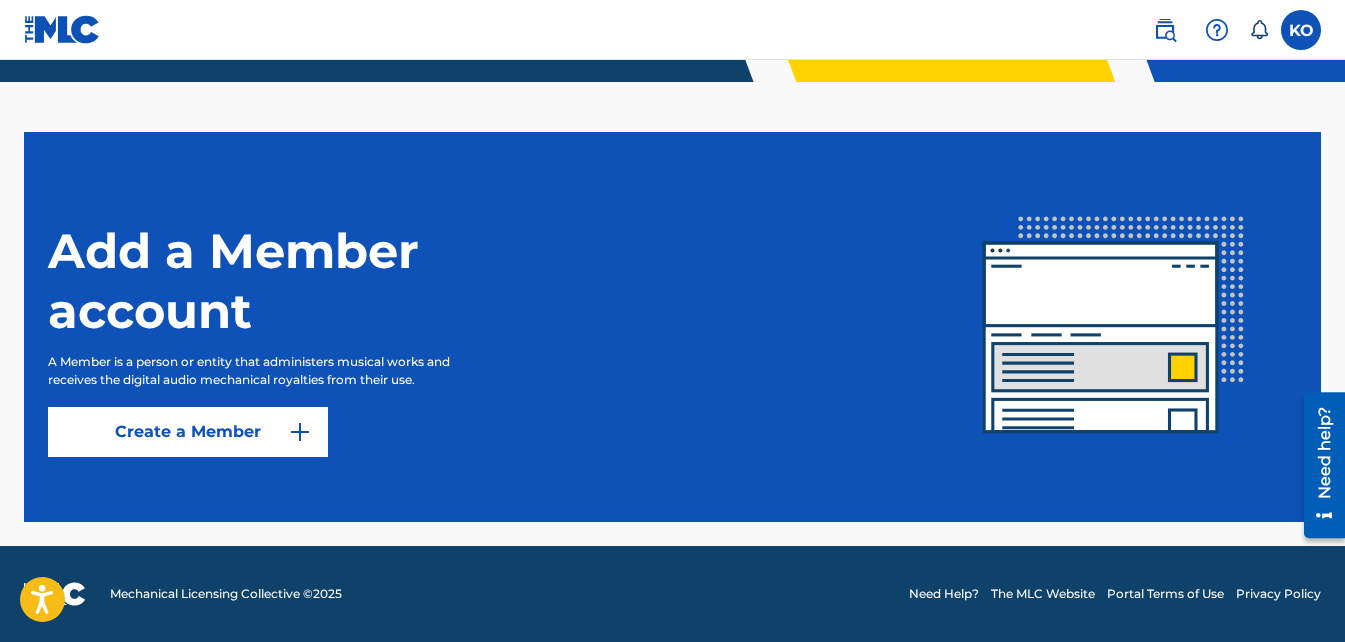 click on "Create a Member" at bounding box center [188, 432] 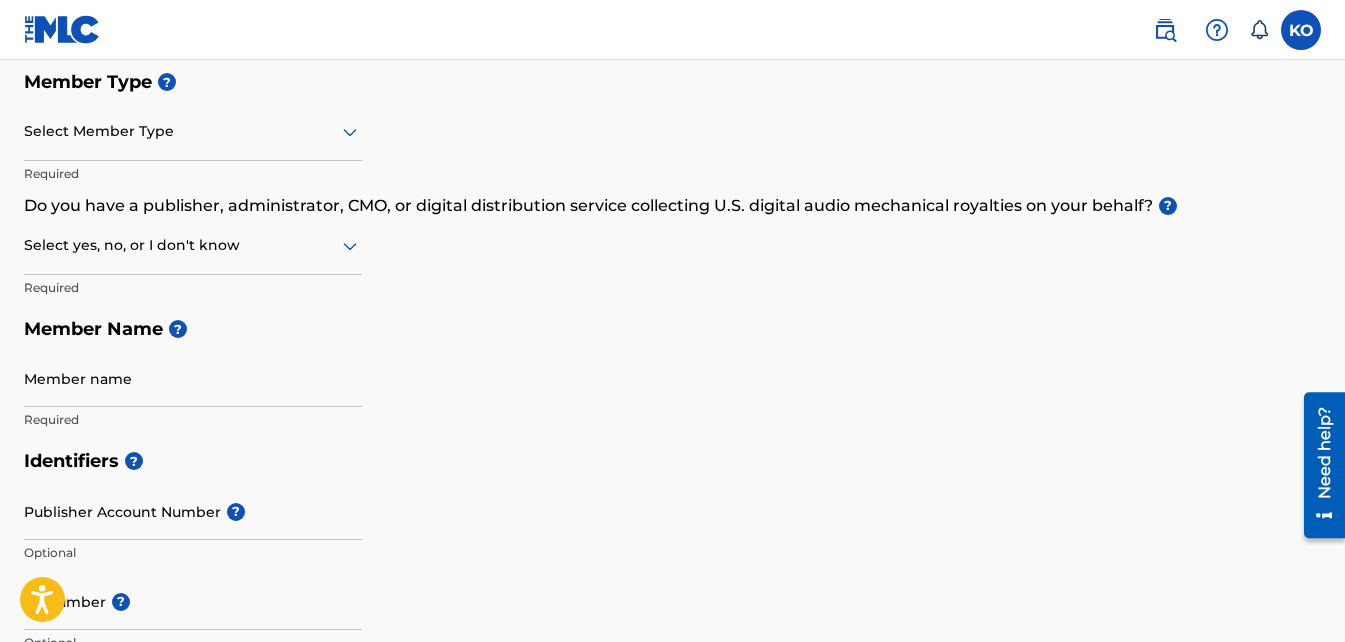 scroll, scrollTop: 226, scrollLeft: 0, axis: vertical 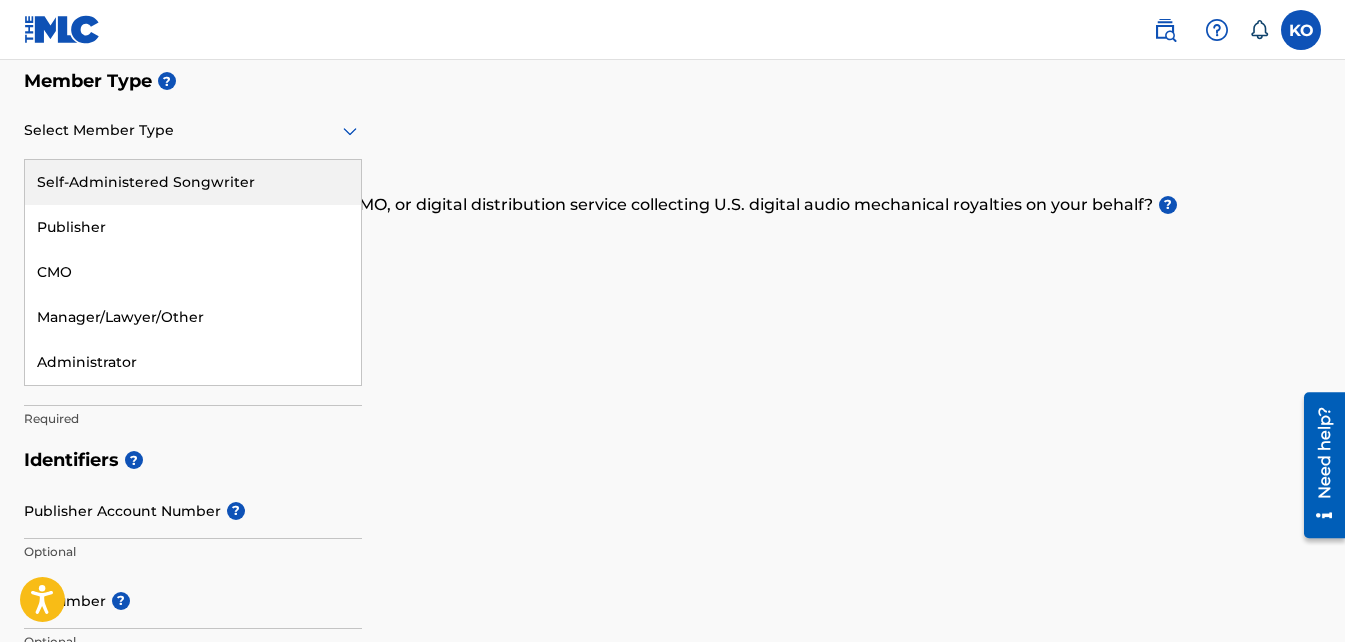 click at bounding box center [193, 130] 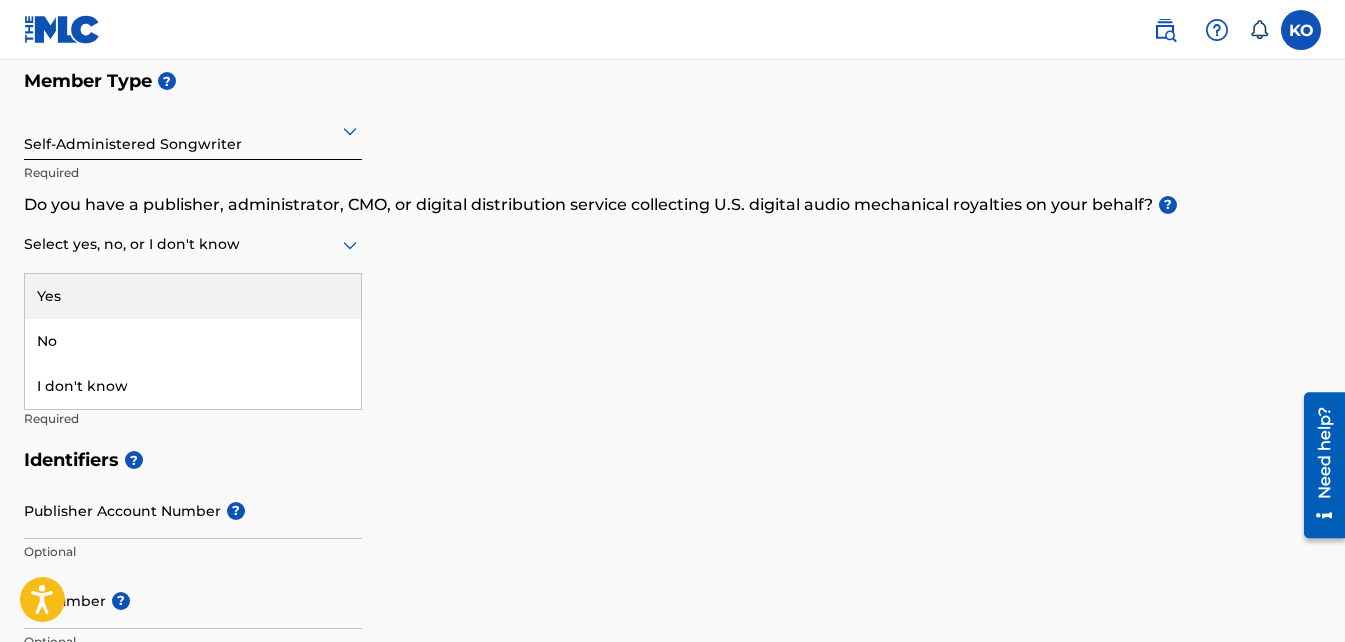 click at bounding box center [193, 244] 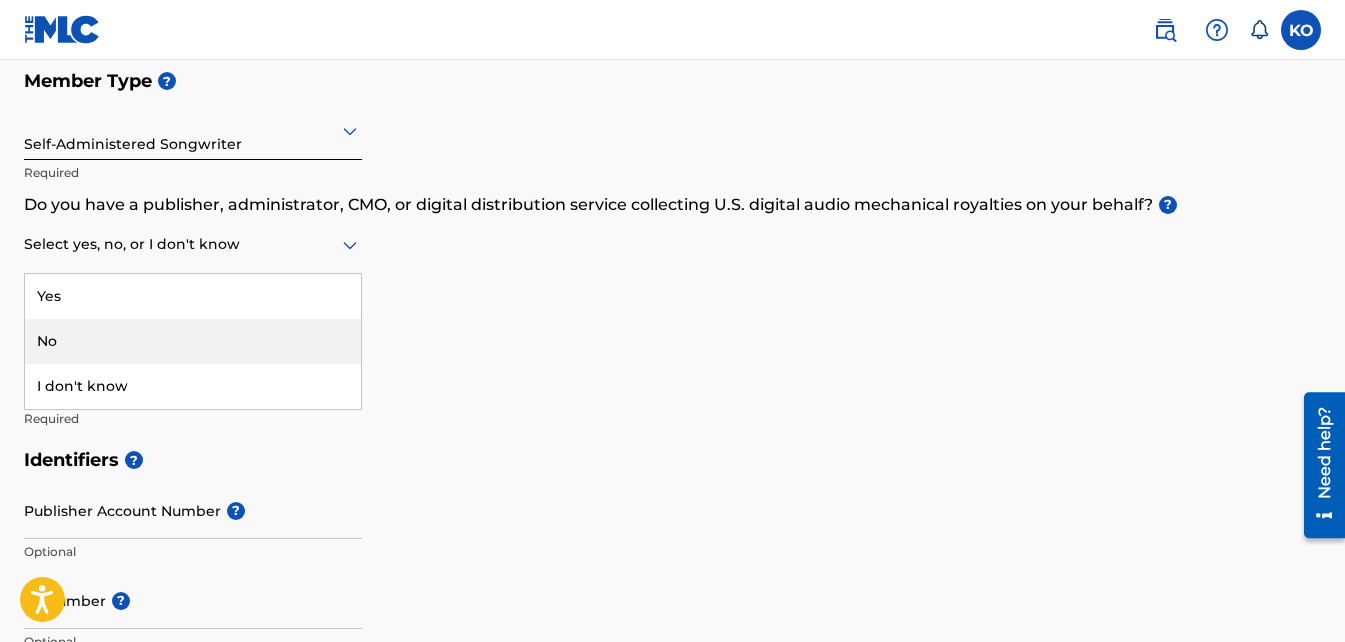click on "No" at bounding box center [193, 341] 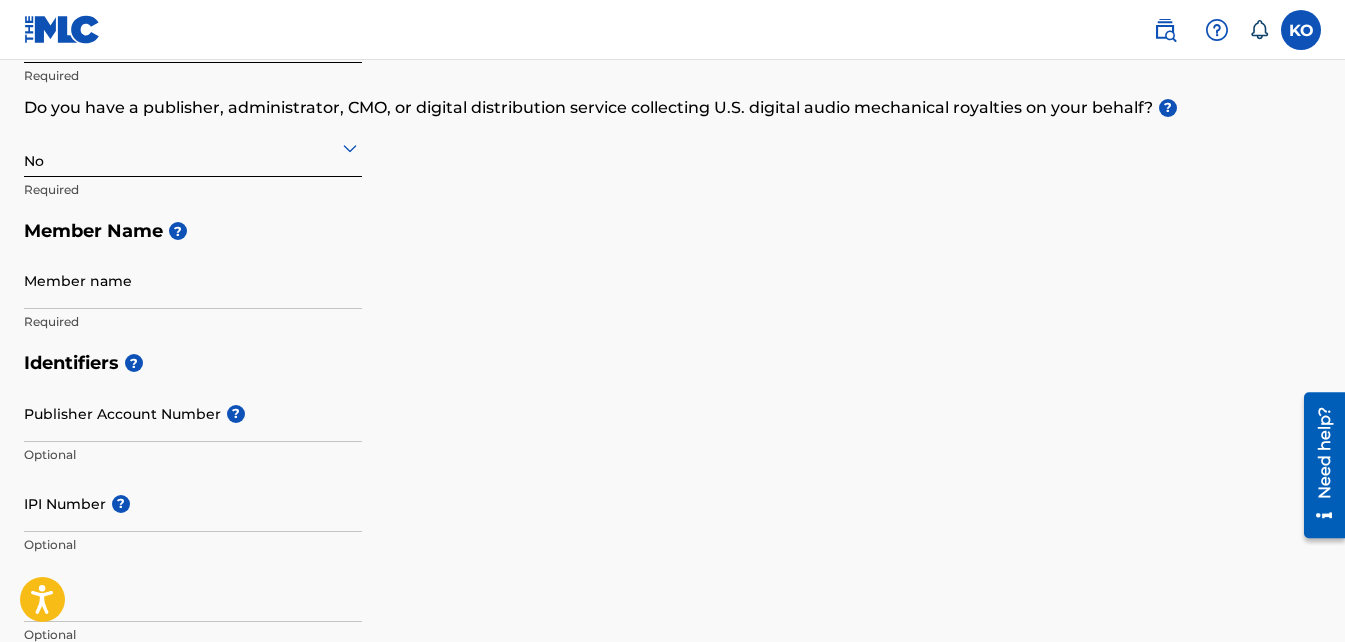 scroll, scrollTop: 211, scrollLeft: 0, axis: vertical 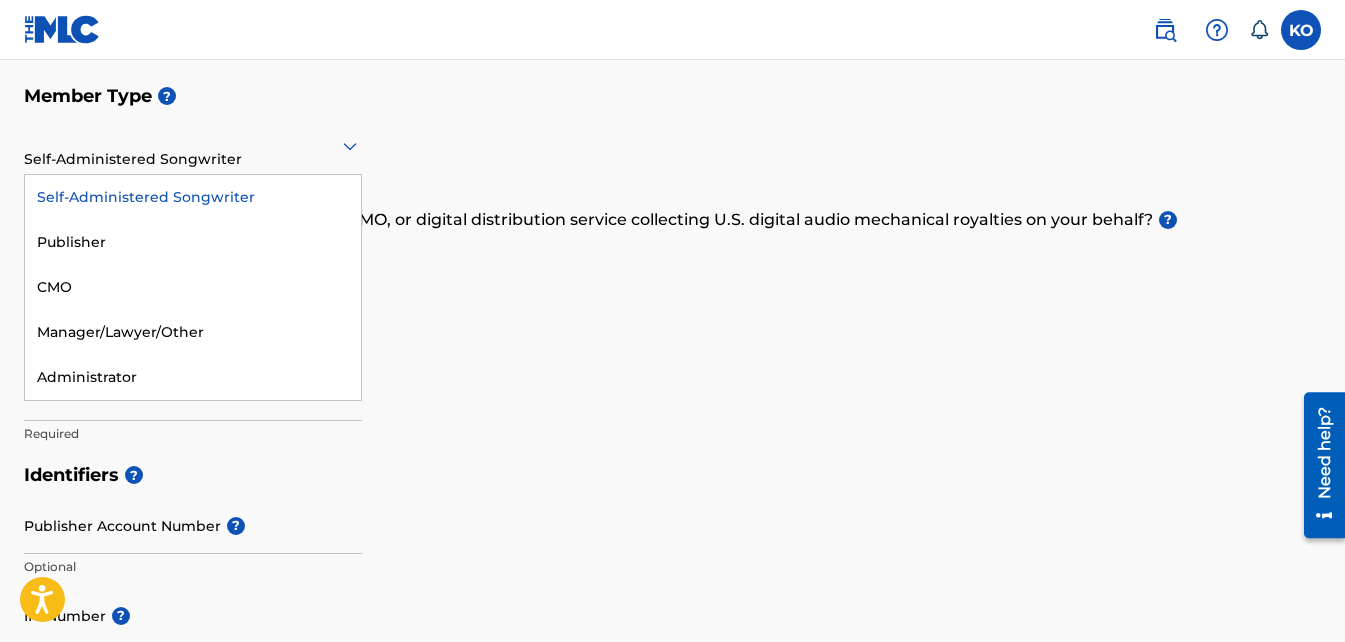 click at bounding box center (193, 145) 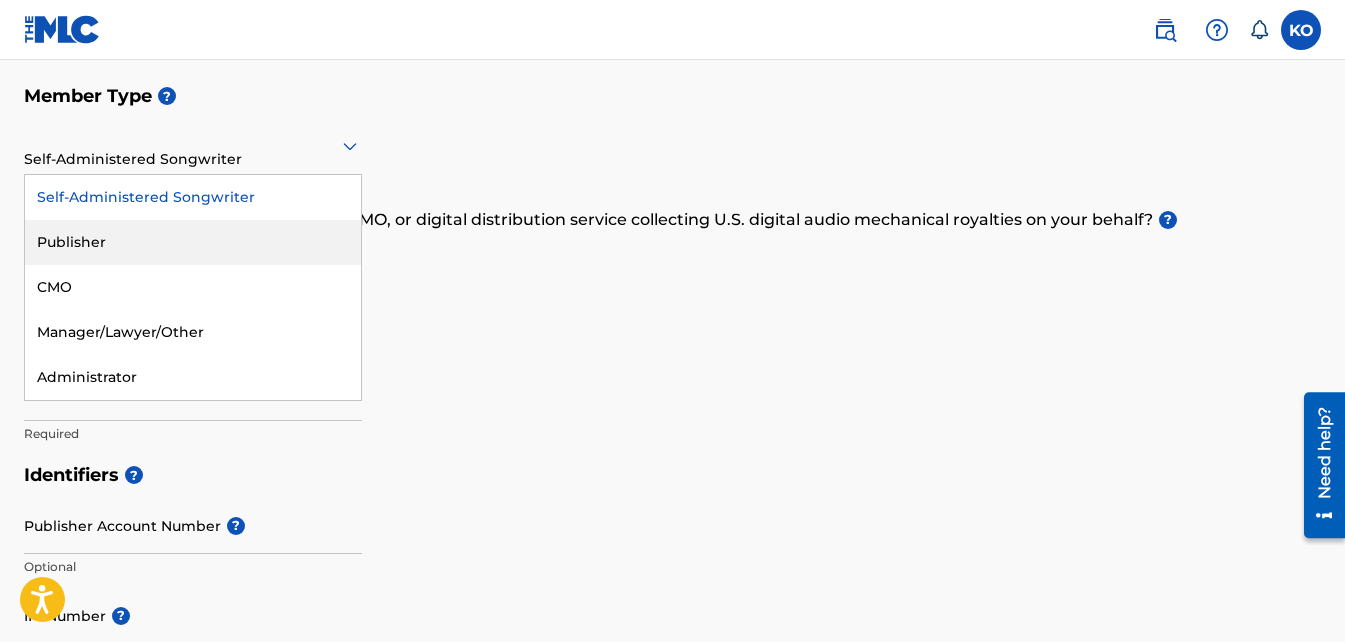 click on "Publisher" at bounding box center [193, 242] 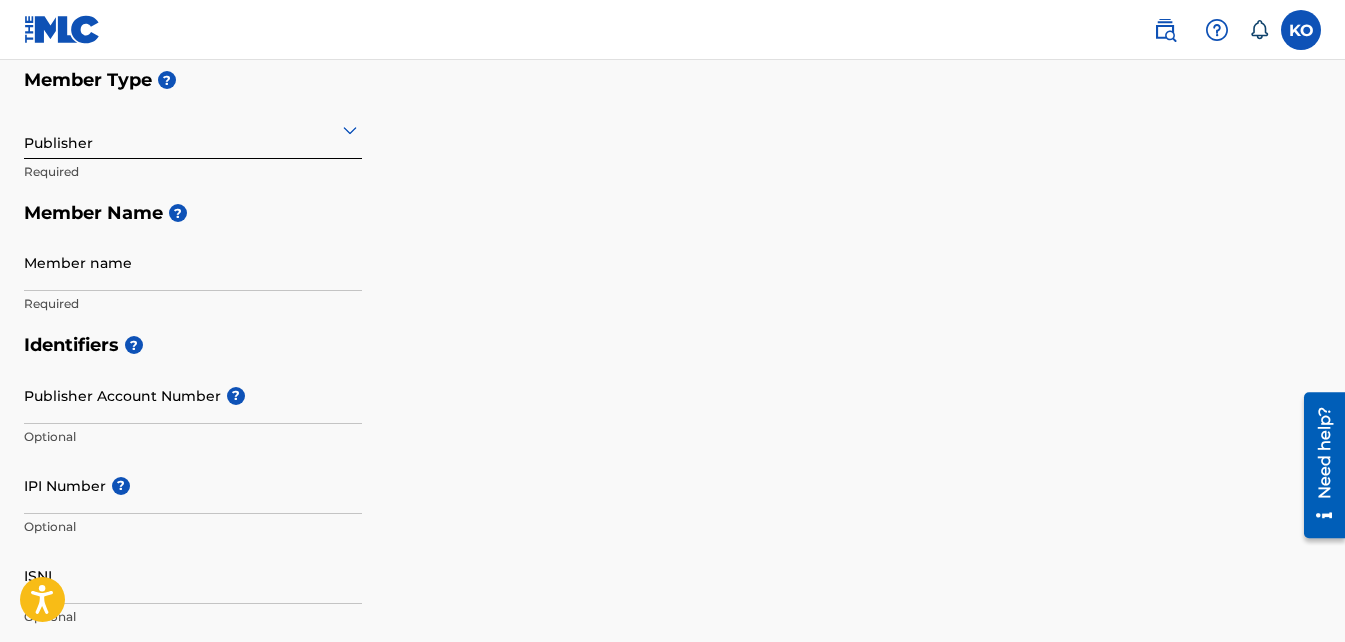 scroll, scrollTop: 226, scrollLeft: 0, axis: vertical 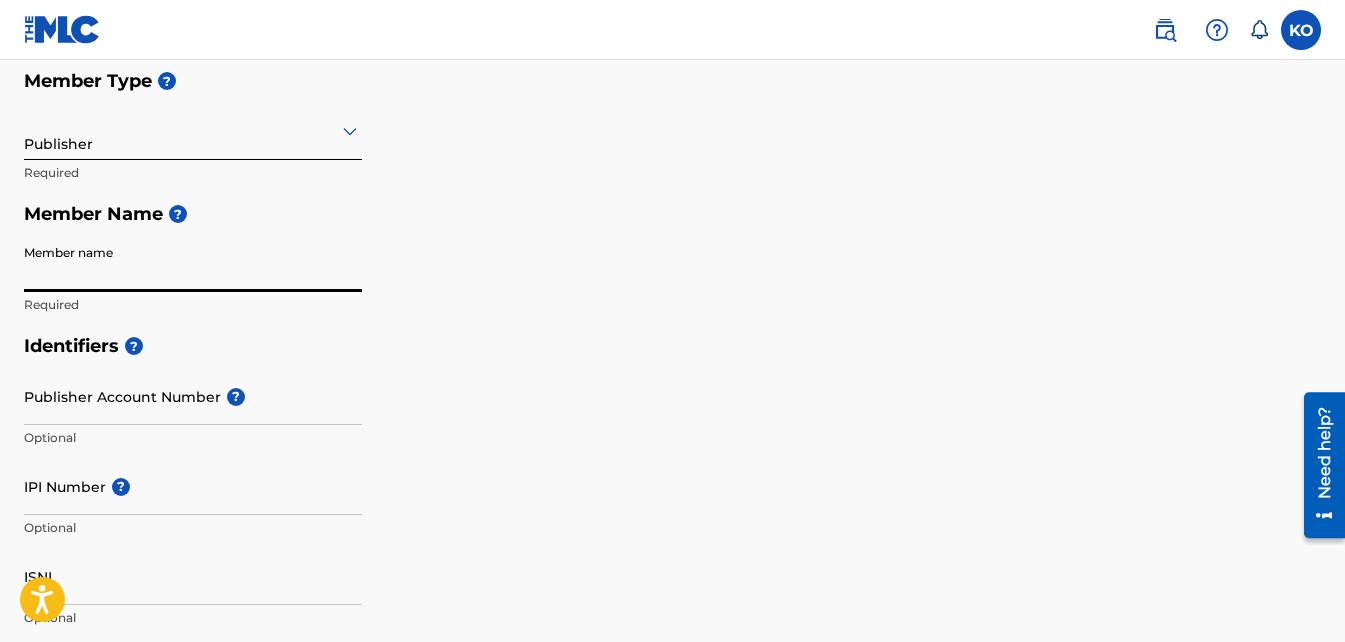 click on "Member name" at bounding box center [193, 263] 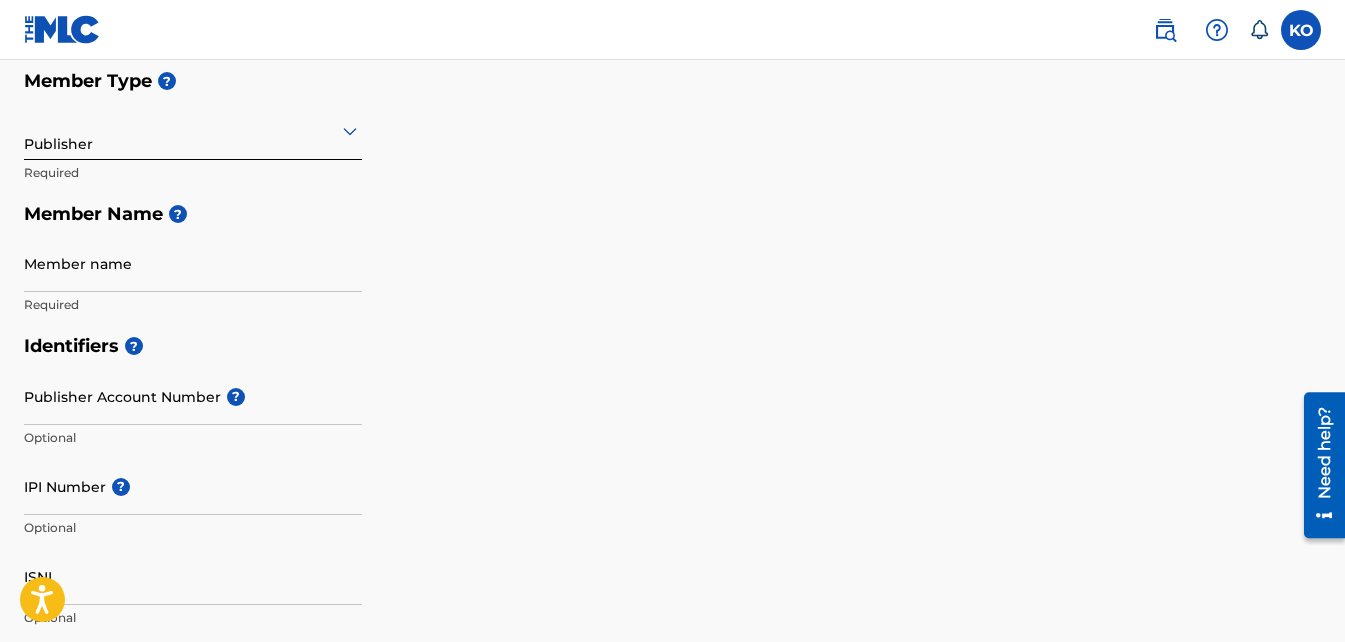 click on "Member Name ?" at bounding box center [672, 214] 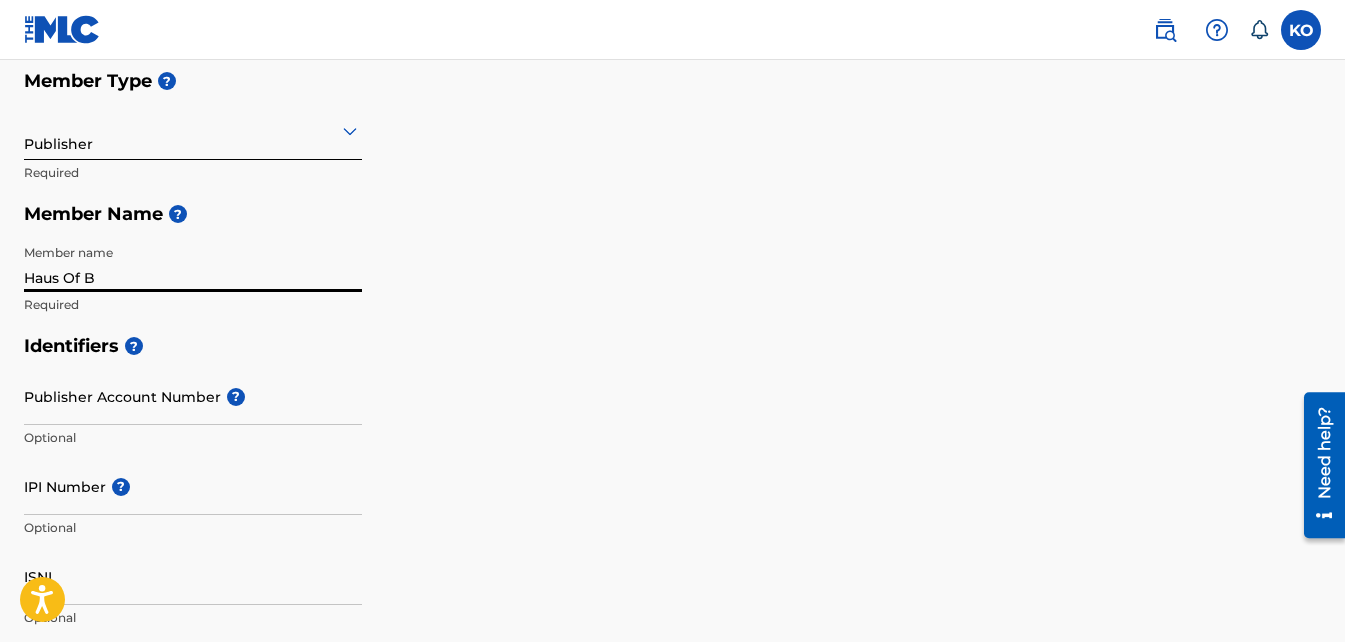 type on "Haus Of Baddie Publishing" 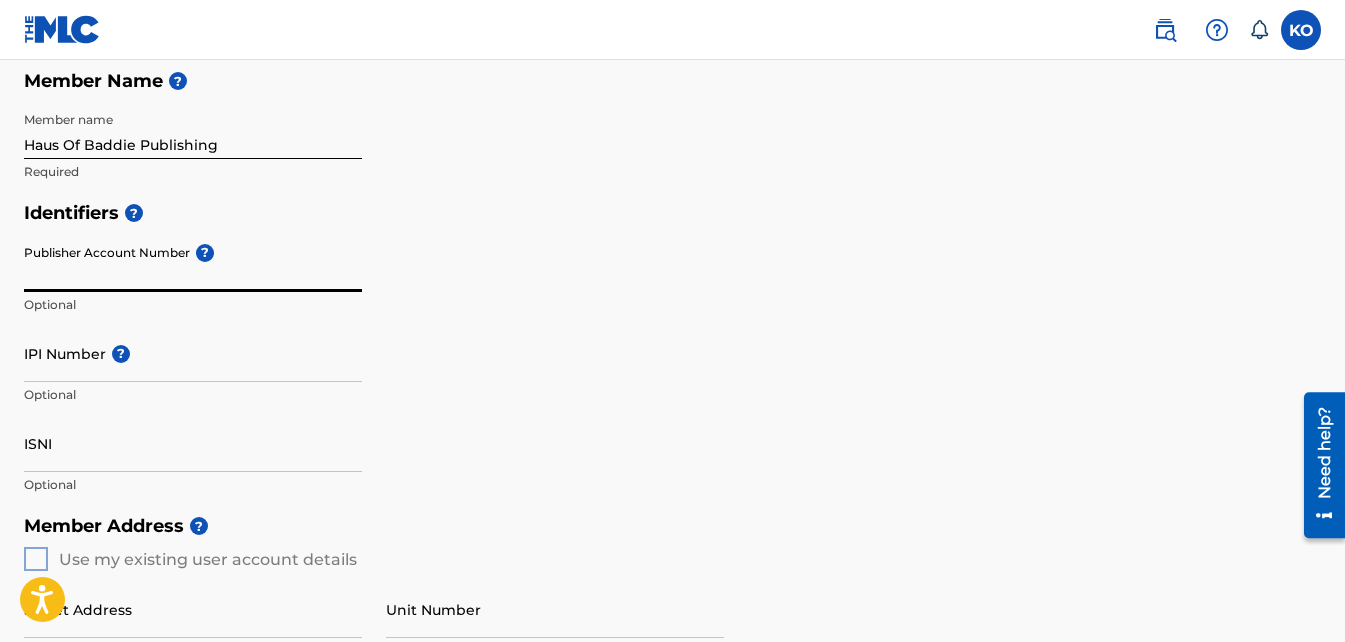 scroll, scrollTop: 360, scrollLeft: 0, axis: vertical 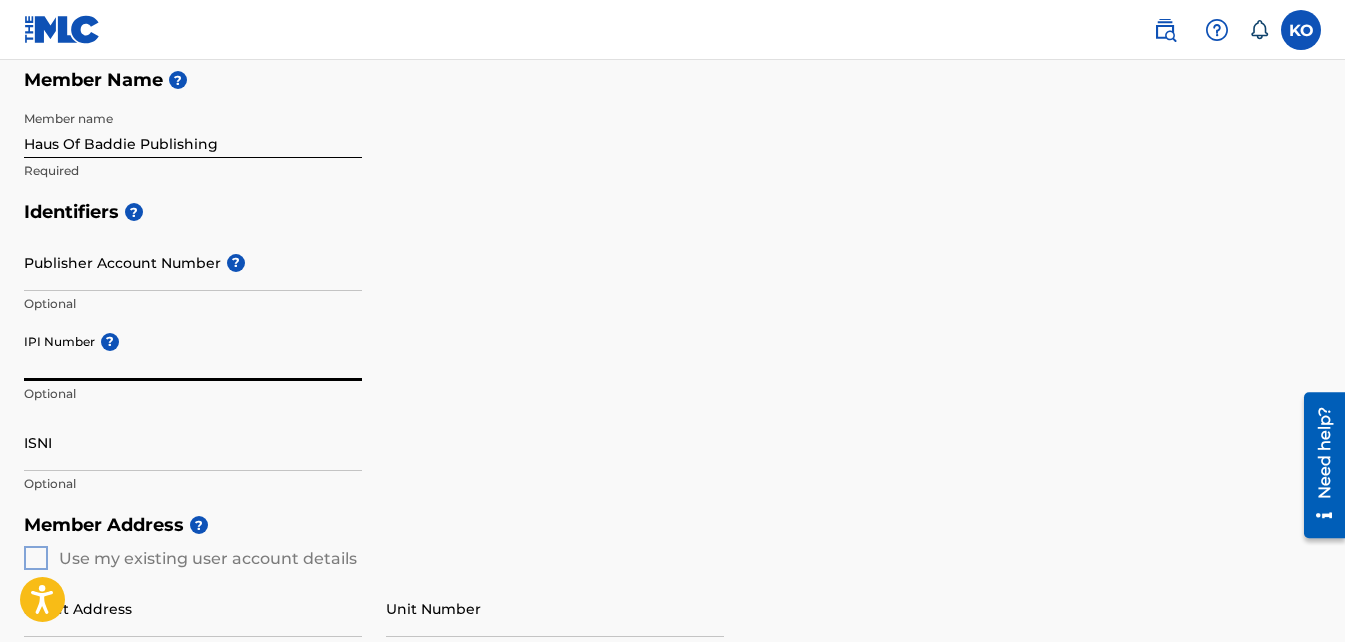 click on "IPI Number ?" at bounding box center [193, 352] 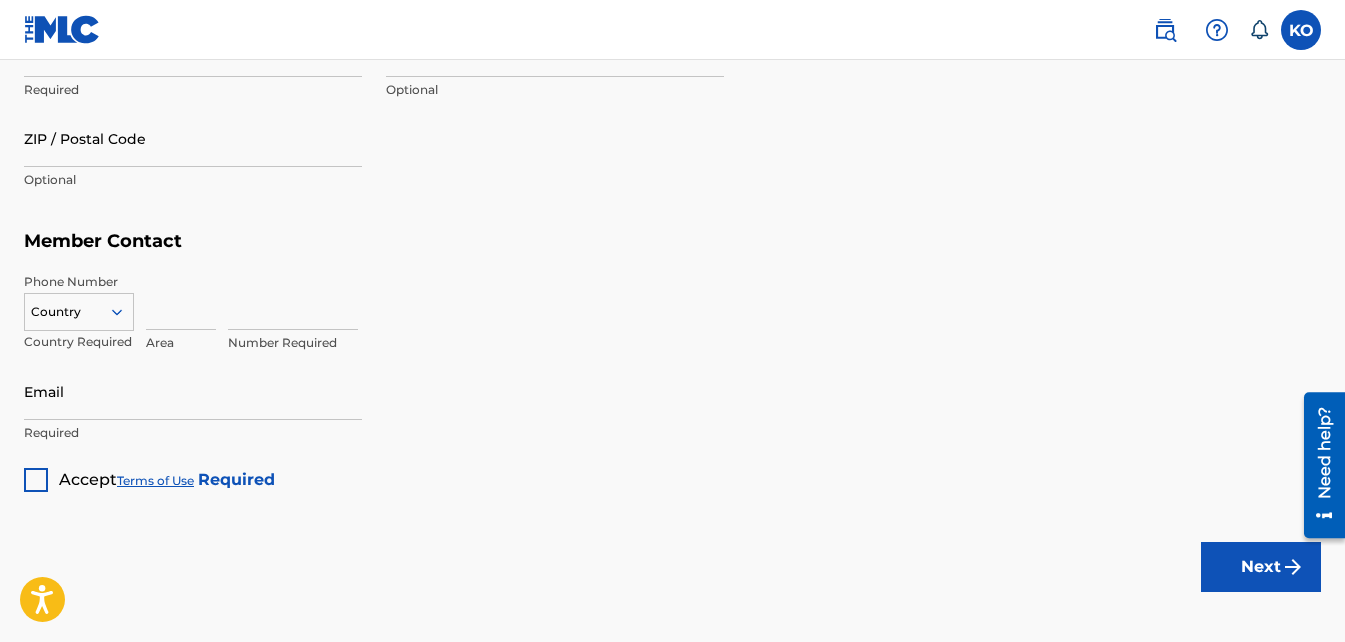 scroll, scrollTop: 1088, scrollLeft: 0, axis: vertical 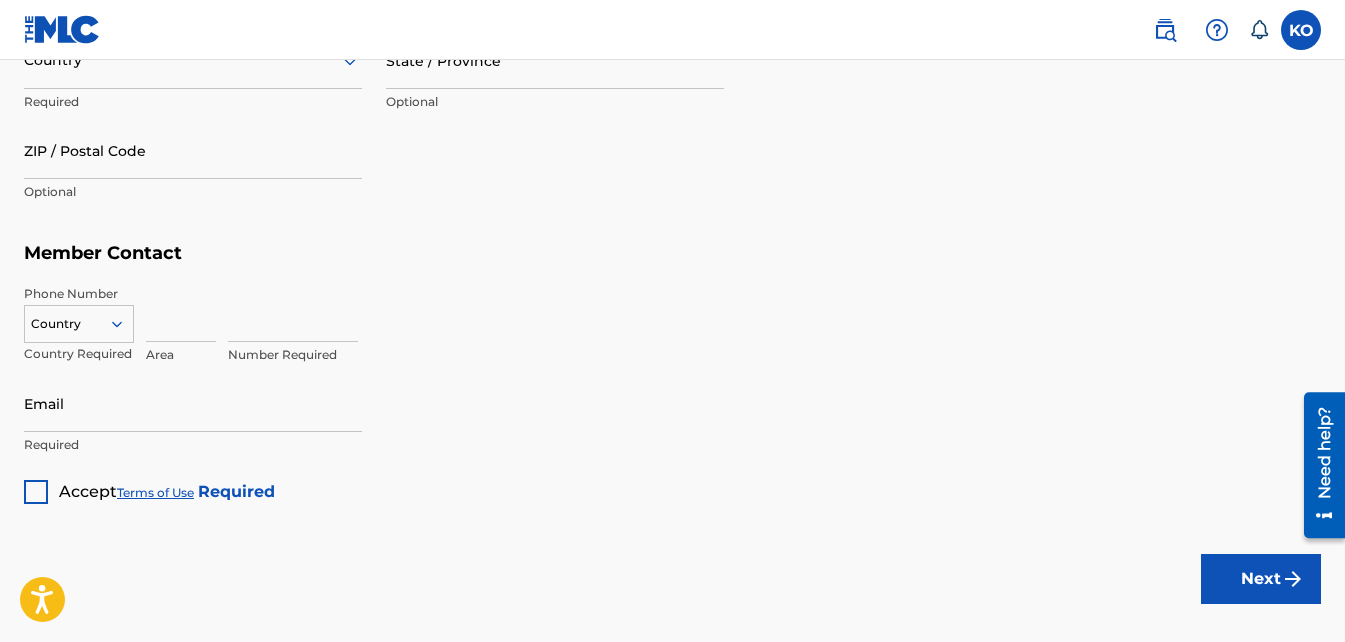 type on "1269580220" 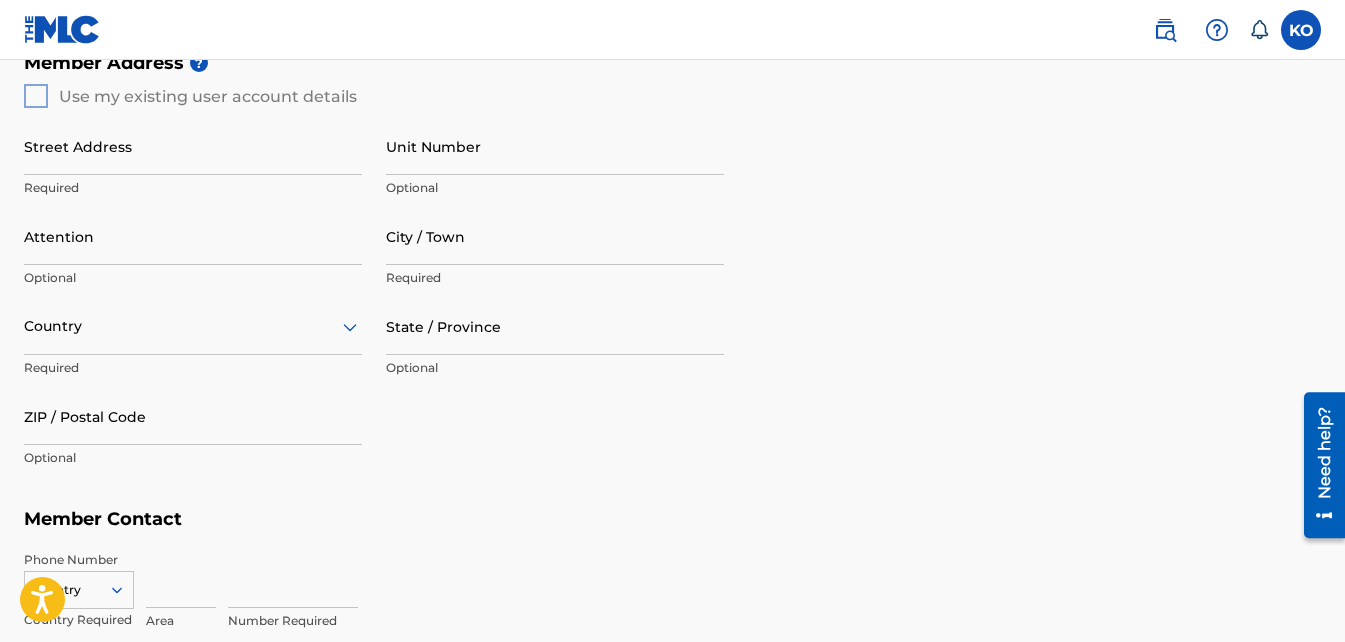 scroll, scrollTop: 821, scrollLeft: 0, axis: vertical 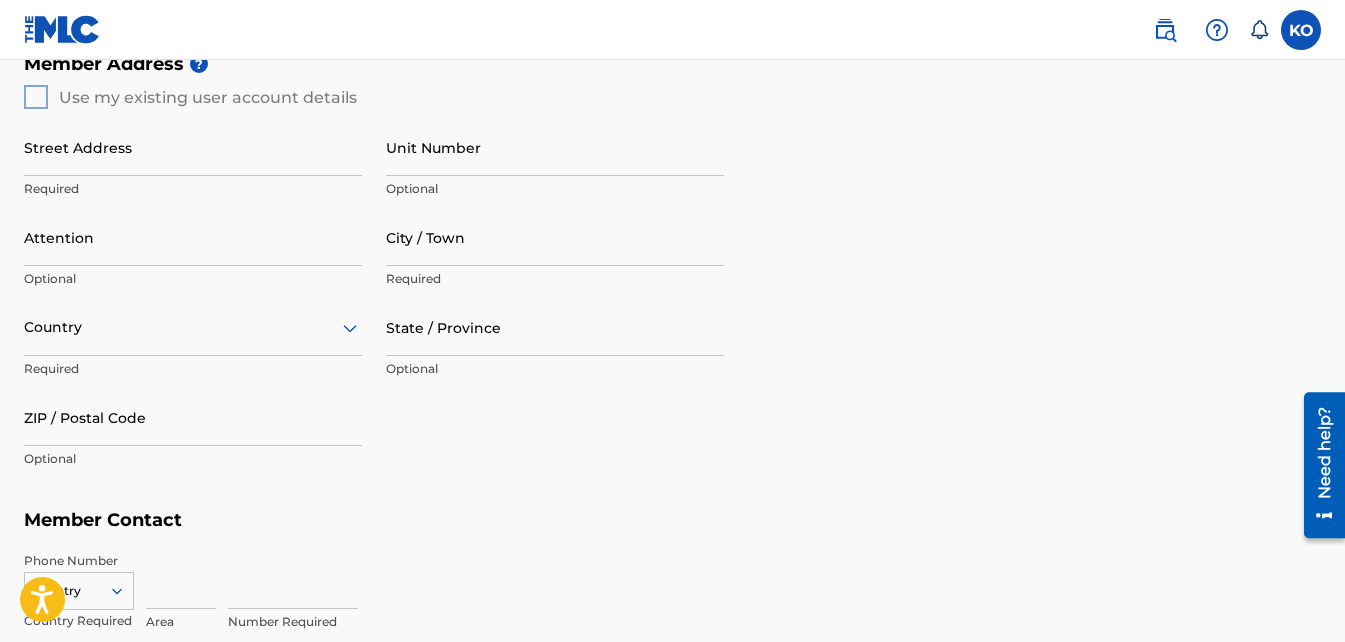 click on "Street Address" at bounding box center [193, 147] 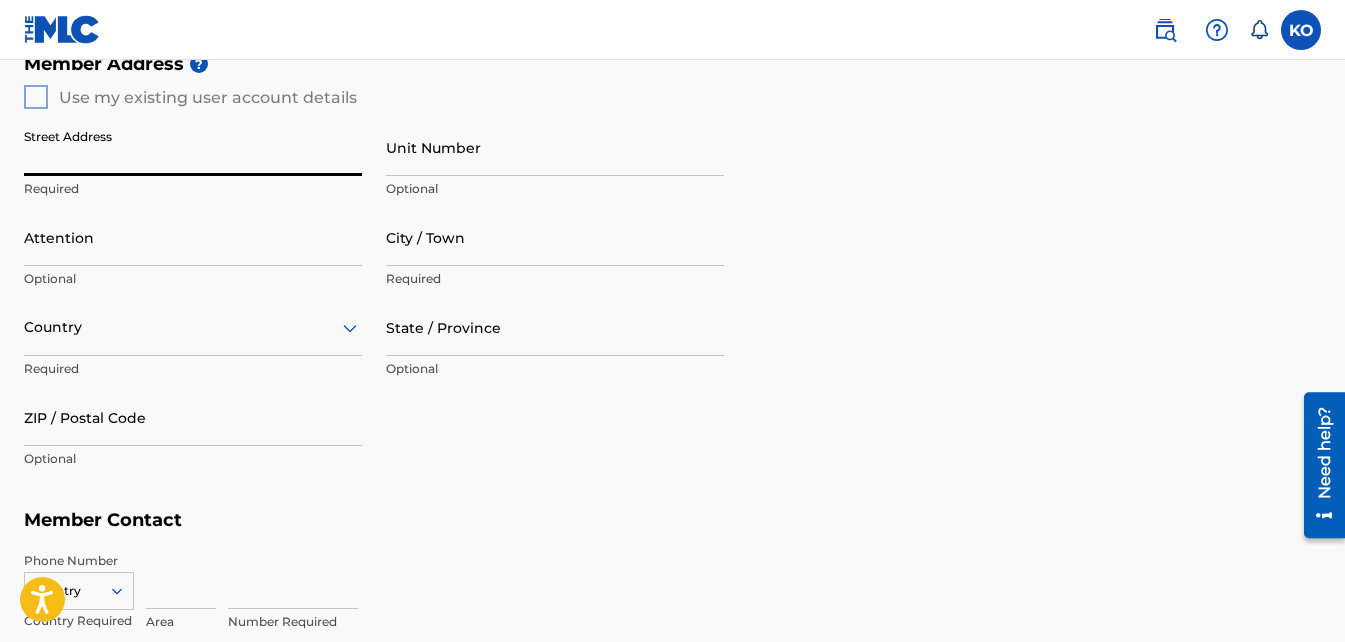 type on "General Maxilom Avenue, Caretta" 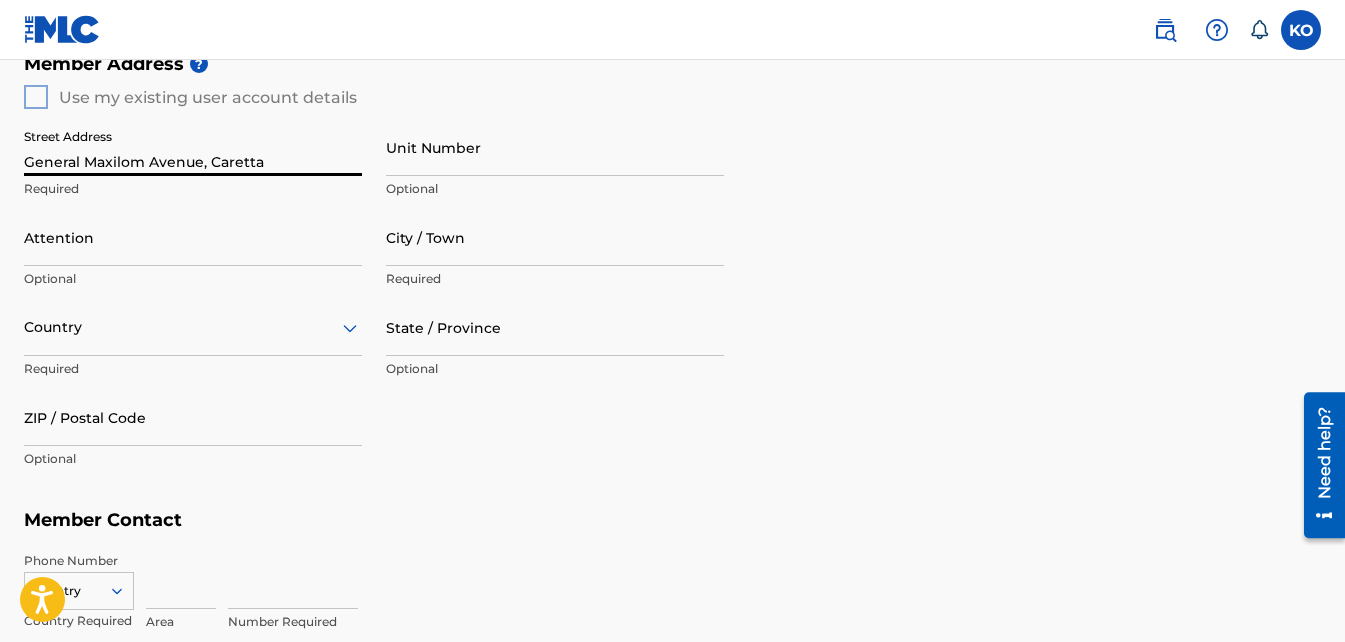 type on "[GEOGRAPHIC_DATA]" 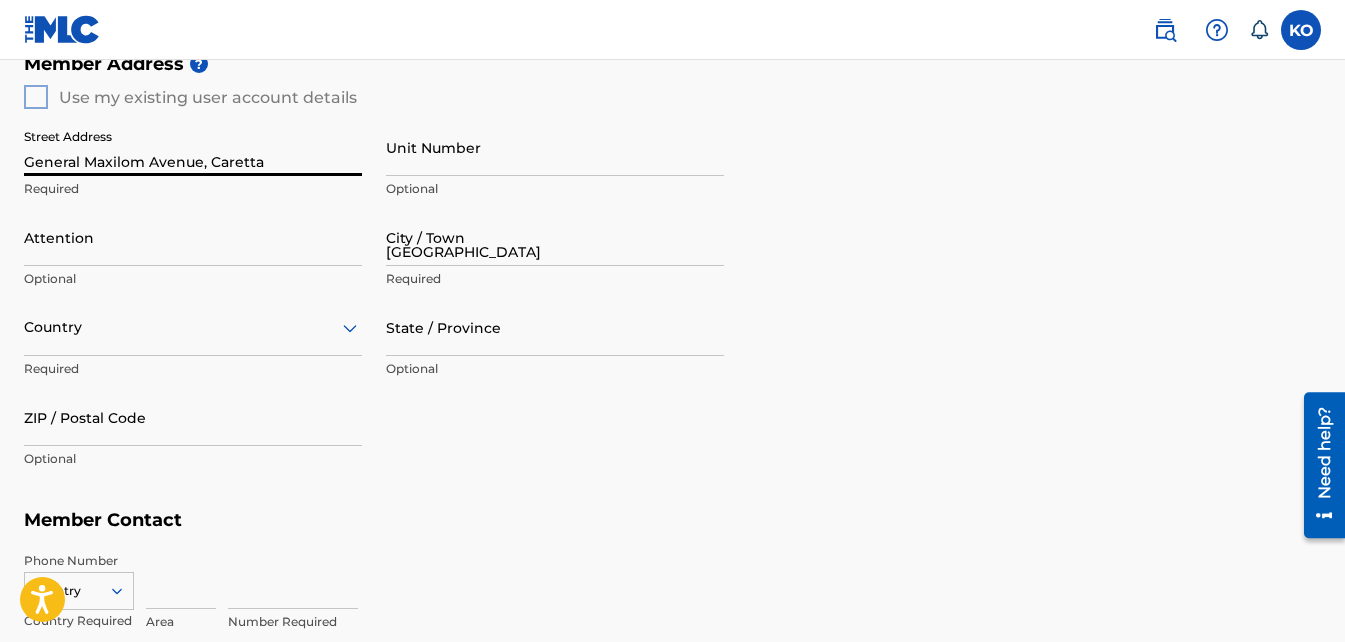 type on "[GEOGRAPHIC_DATA]" 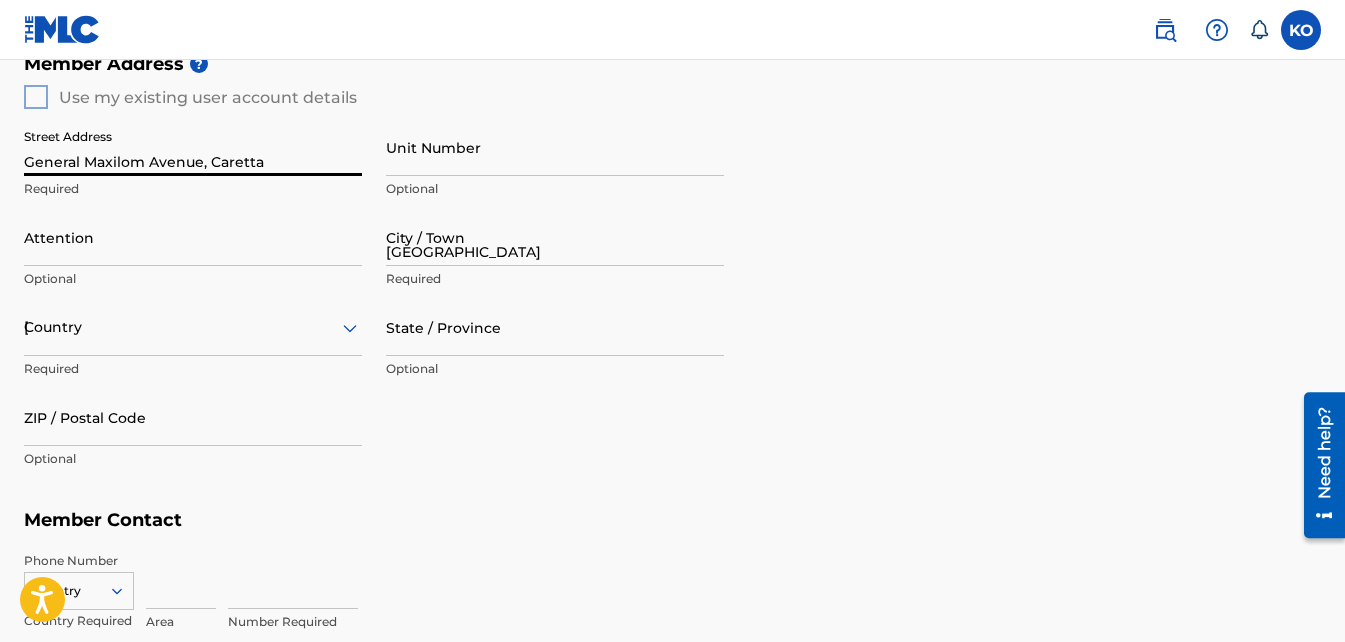 type on "6000" 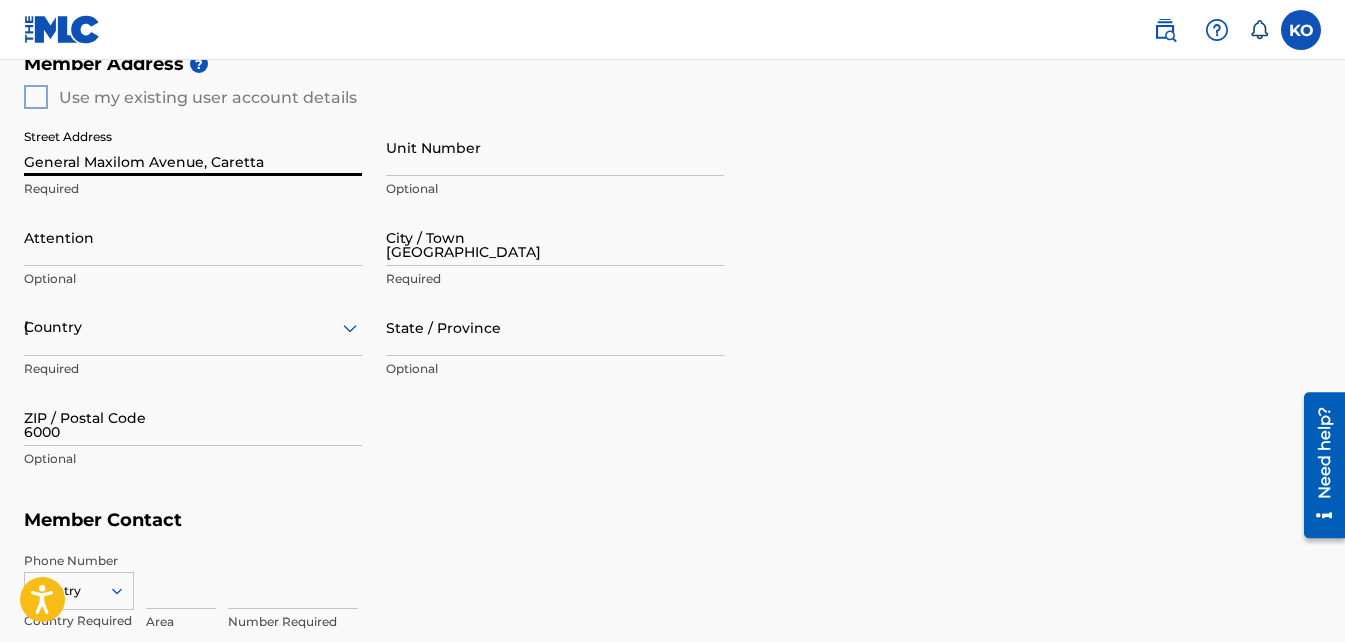 type on "63" 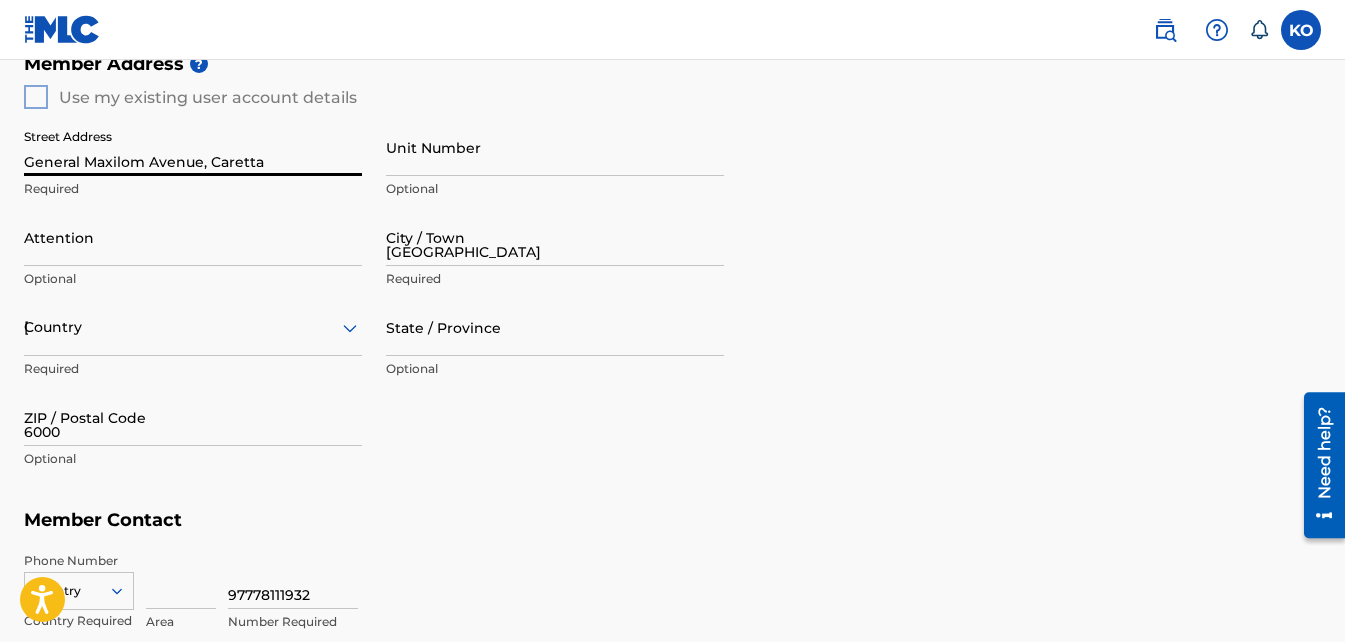 type on "[EMAIL_ADDRESS][DOMAIN_NAME]" 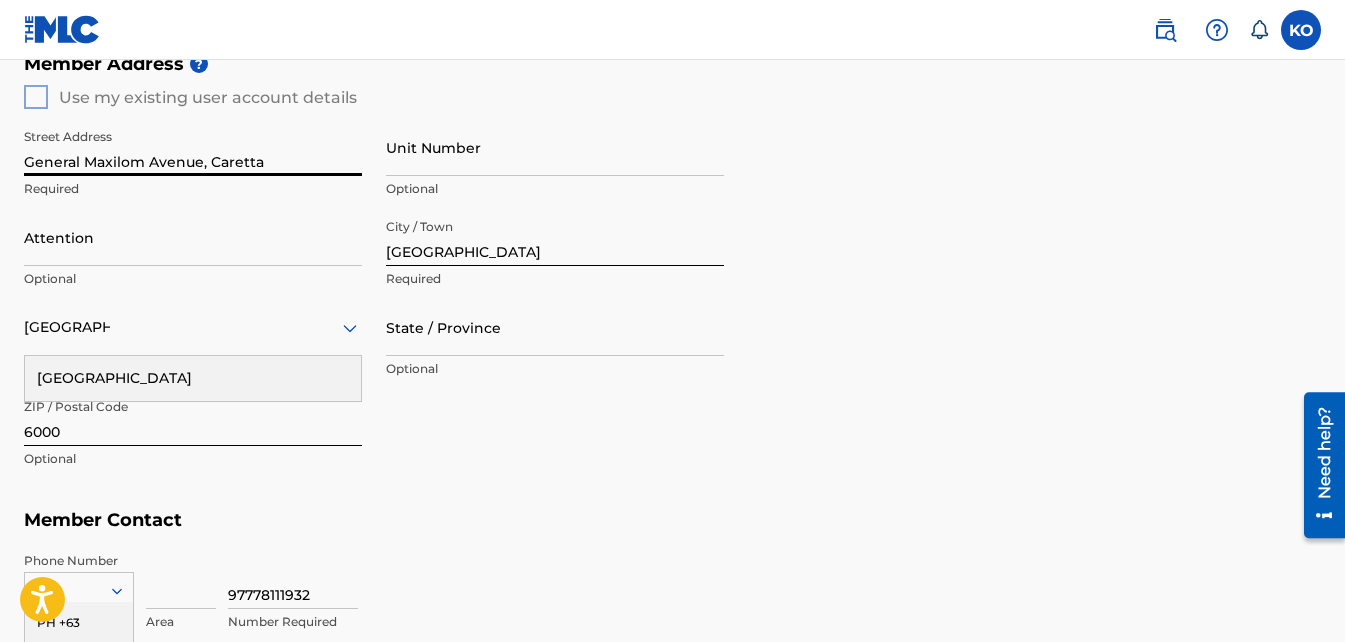 scroll, scrollTop: 908, scrollLeft: 0, axis: vertical 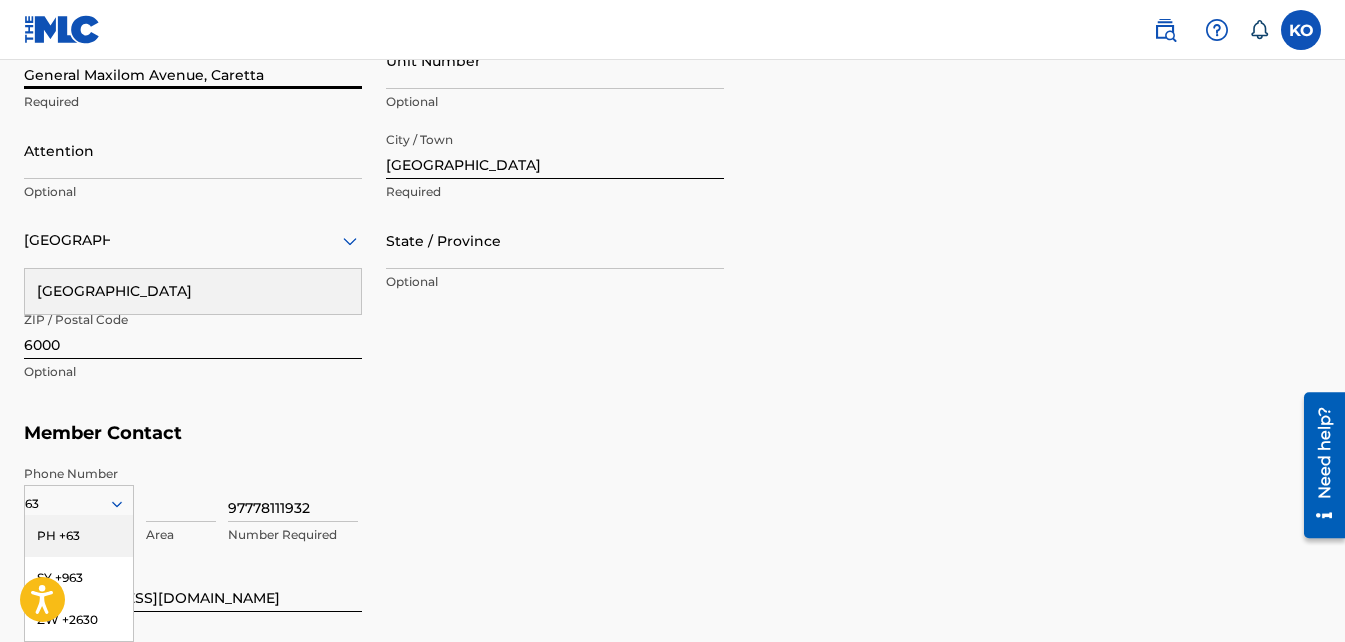 type on "Liberta" 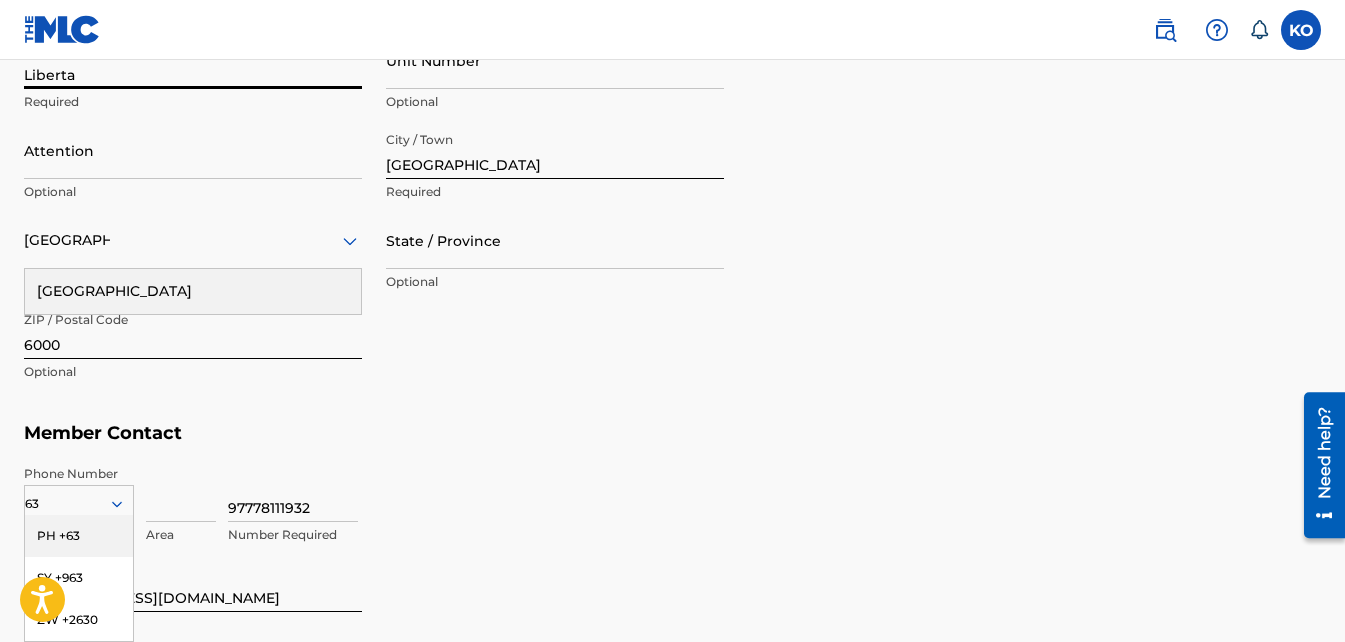 type on "992" 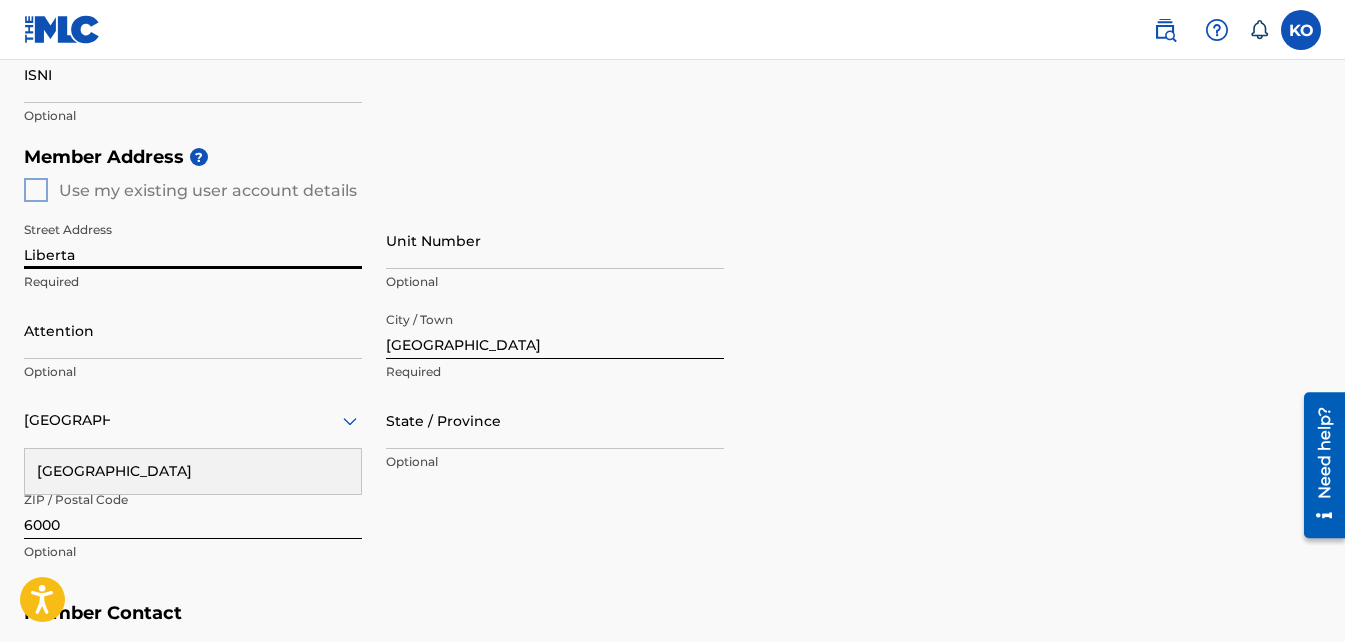 scroll, scrollTop: 727, scrollLeft: 0, axis: vertical 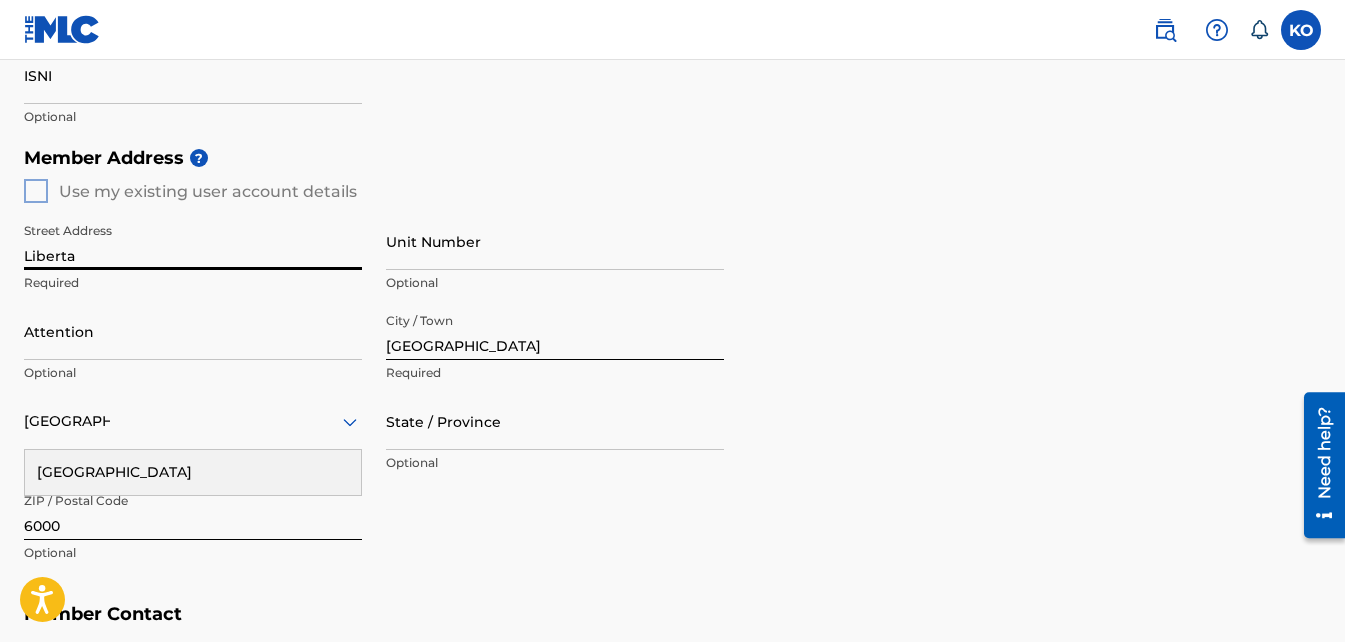 drag, startPoint x: 124, startPoint y: 257, endPoint x: 3, endPoint y: 255, distance: 121.016525 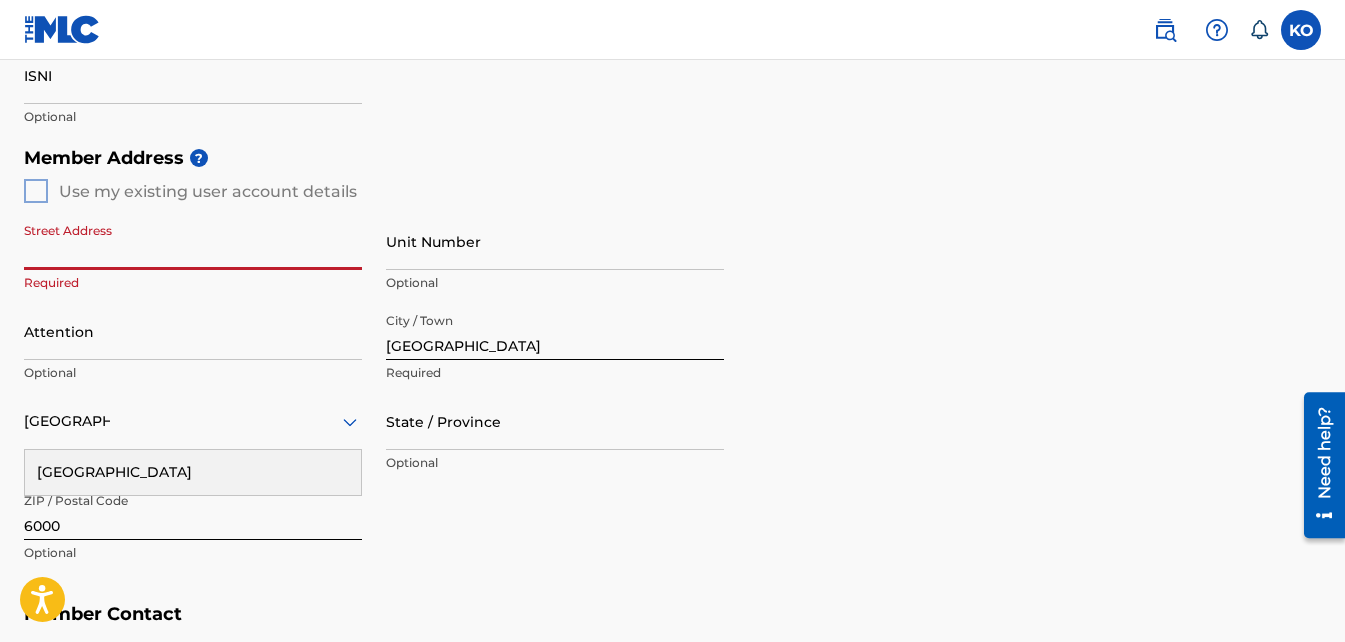 drag, startPoint x: 58, startPoint y: 262, endPoint x: 41, endPoint y: 252, distance: 19.723083 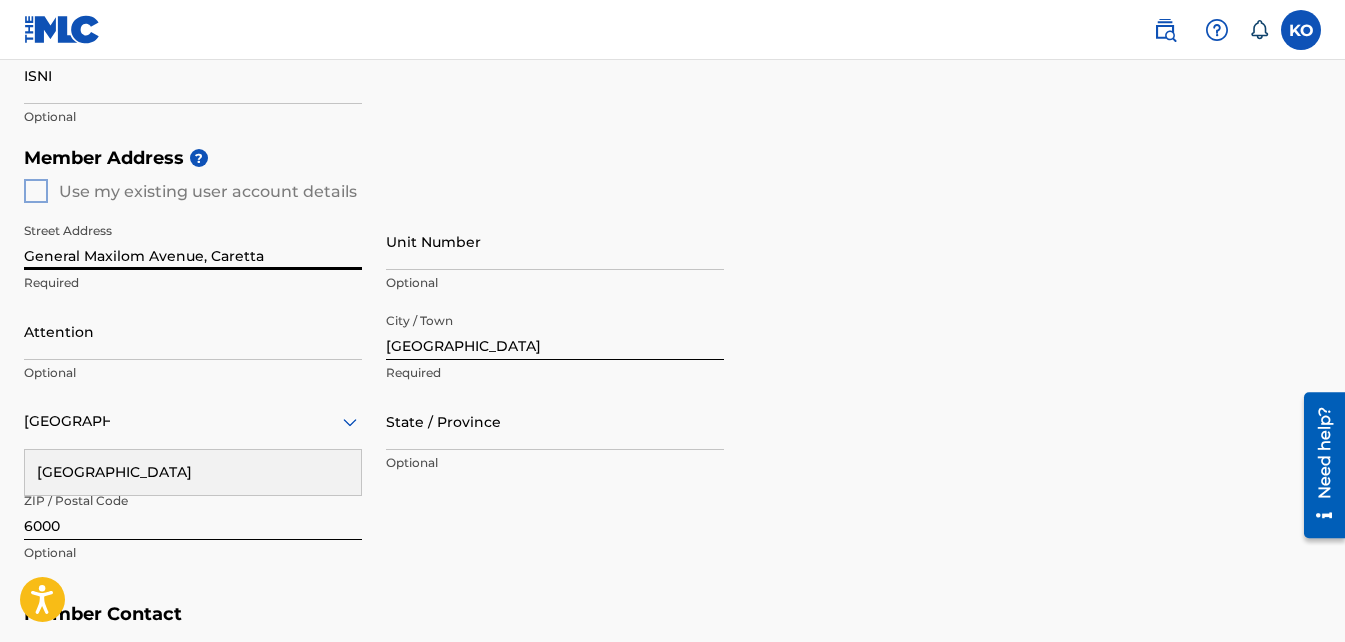 scroll, scrollTop: 800, scrollLeft: 0, axis: vertical 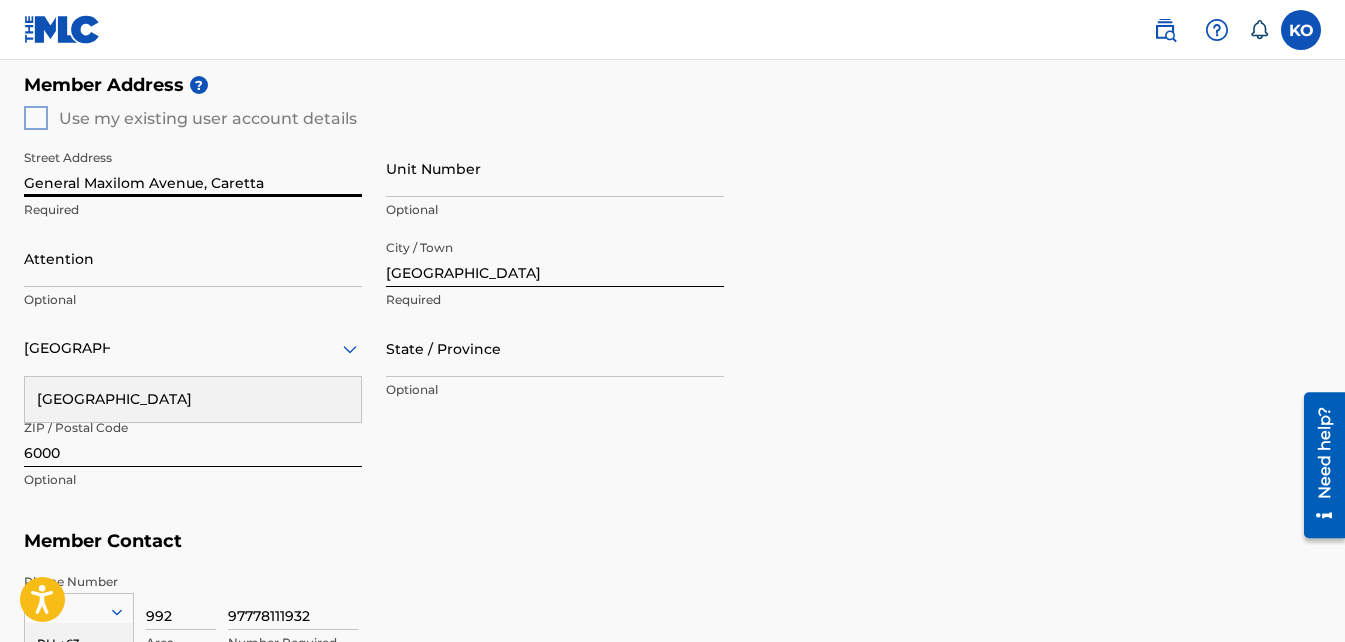 click on "[GEOGRAPHIC_DATA]" at bounding box center (193, 399) 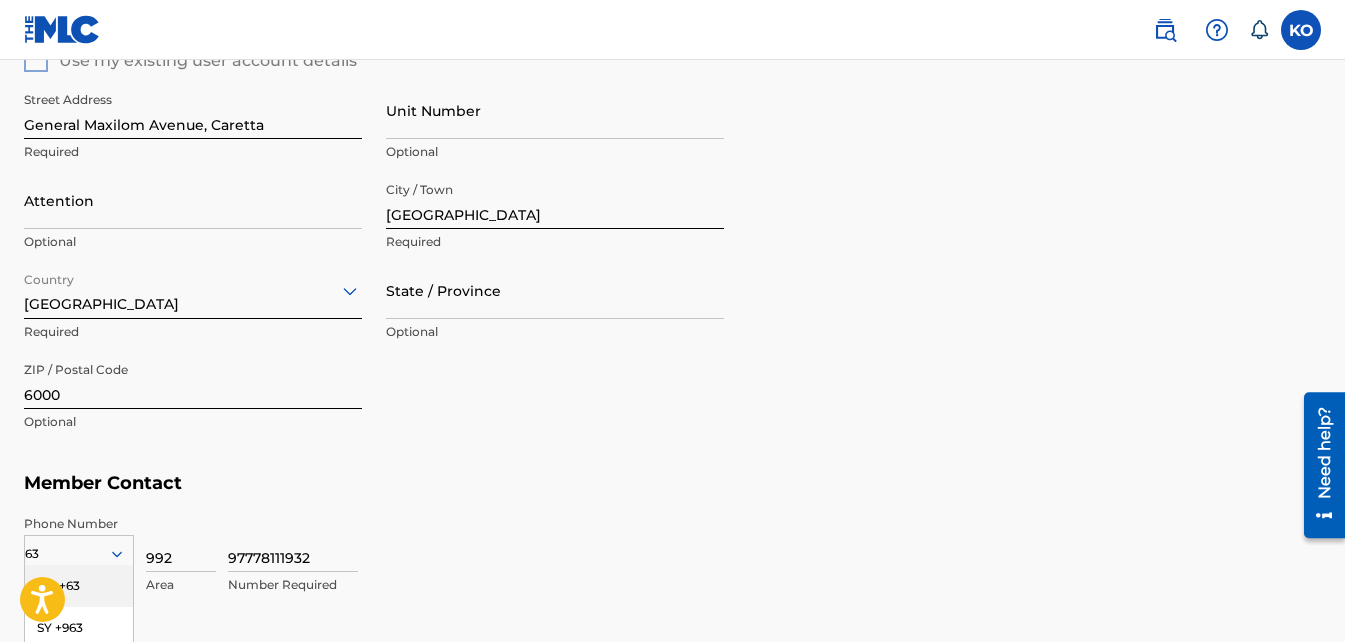 scroll, scrollTop: 1000, scrollLeft: 0, axis: vertical 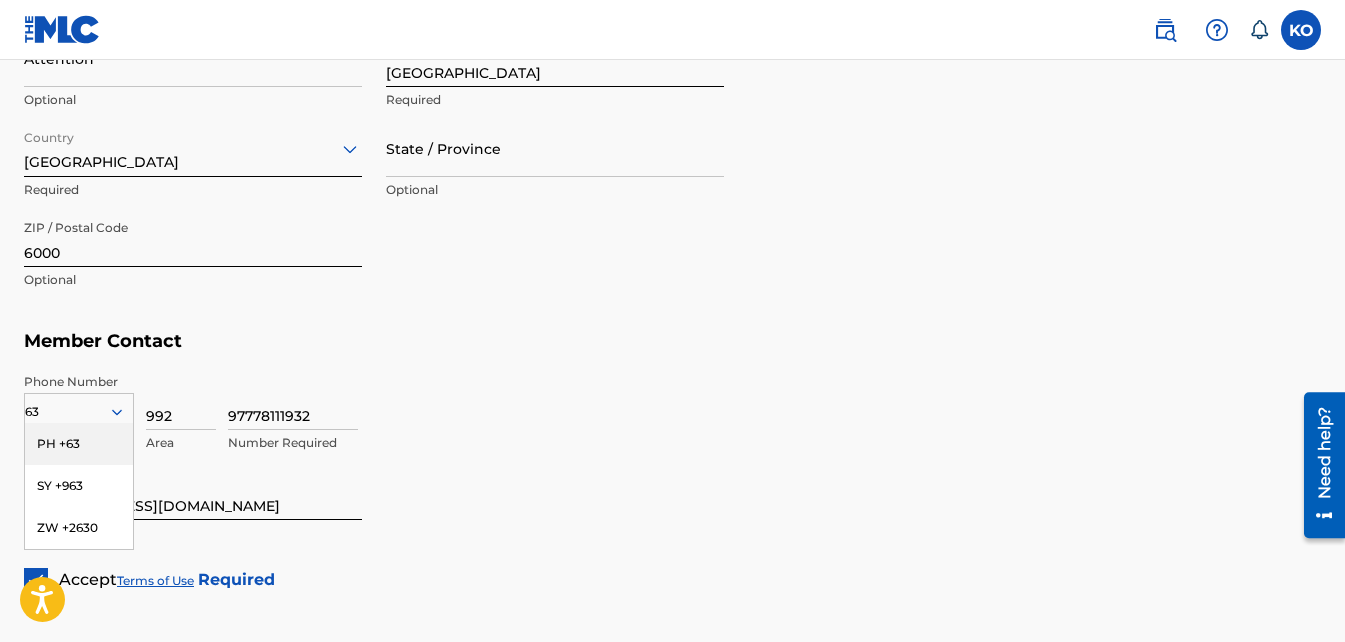 click on "Member Address ? Use my existing user account details Street Address [GEOGRAPHIC_DATA] Required Unit Number Optional Attention Optional City / Town [GEOGRAPHIC_DATA] Required Country [GEOGRAPHIC_DATA] Required State / Province Optional ZIP / Postal Code 6000 Optional" at bounding box center (672, 92) 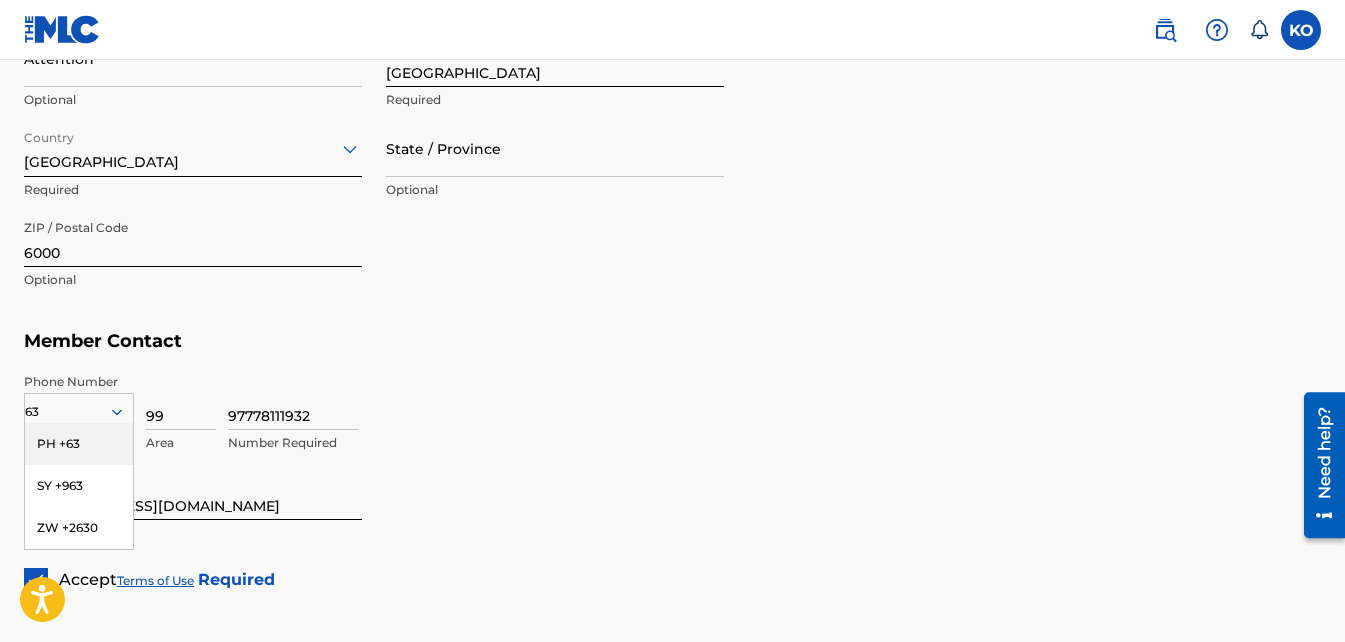 type on "9" 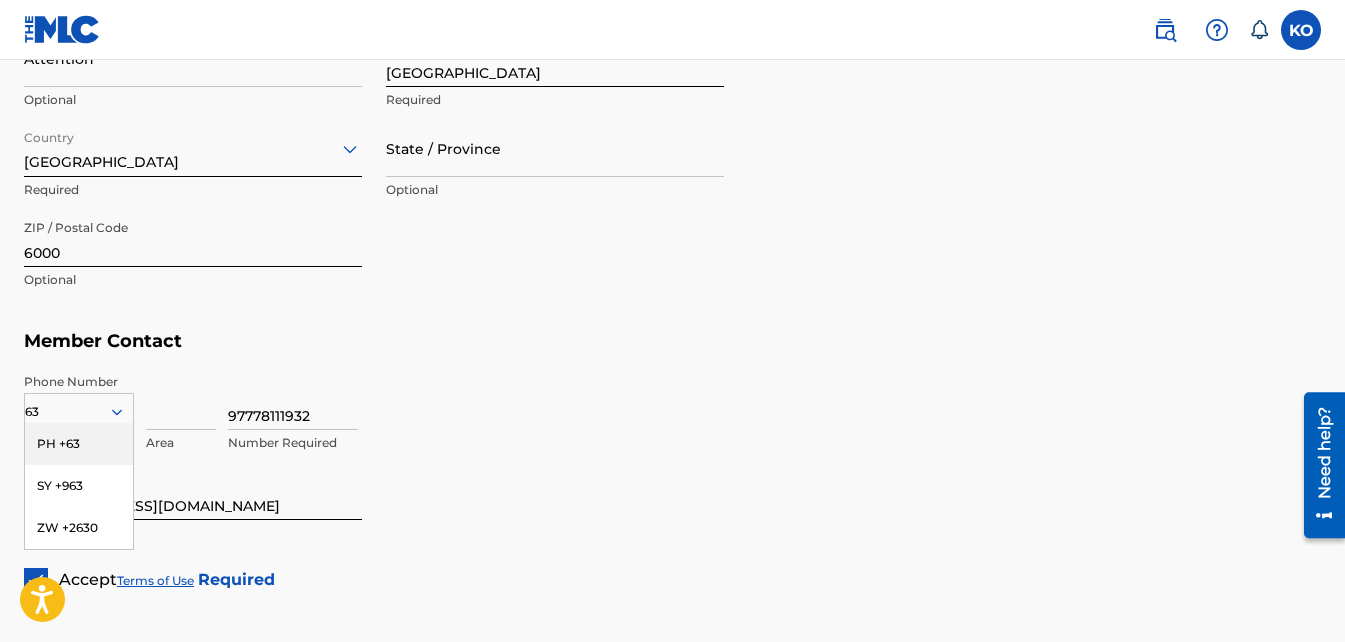 type 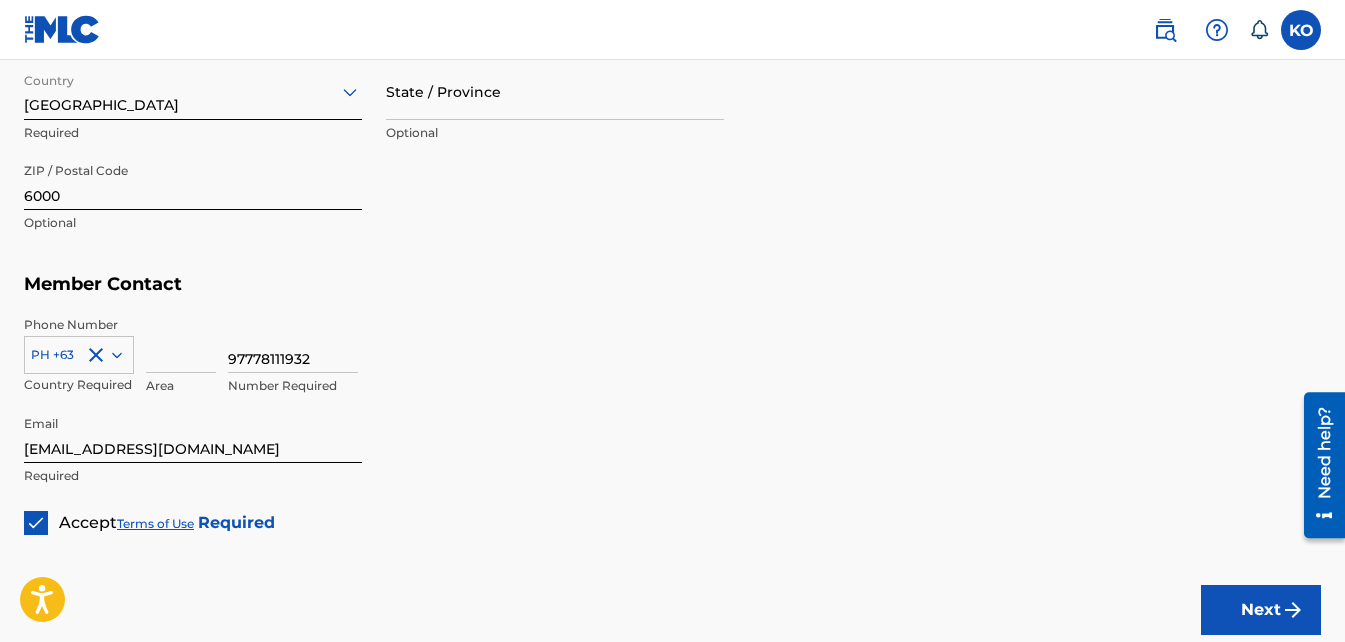 scroll, scrollTop: 1058, scrollLeft: 0, axis: vertical 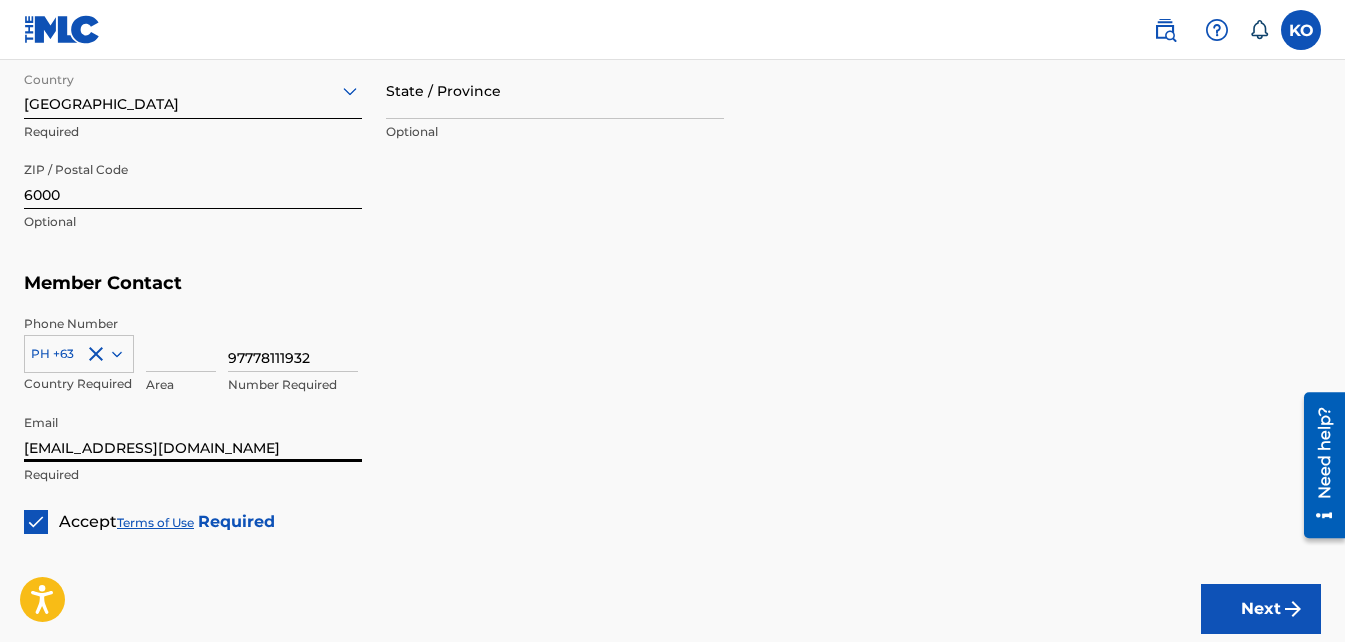 click on "[EMAIL_ADDRESS][DOMAIN_NAME]" at bounding box center [193, 433] 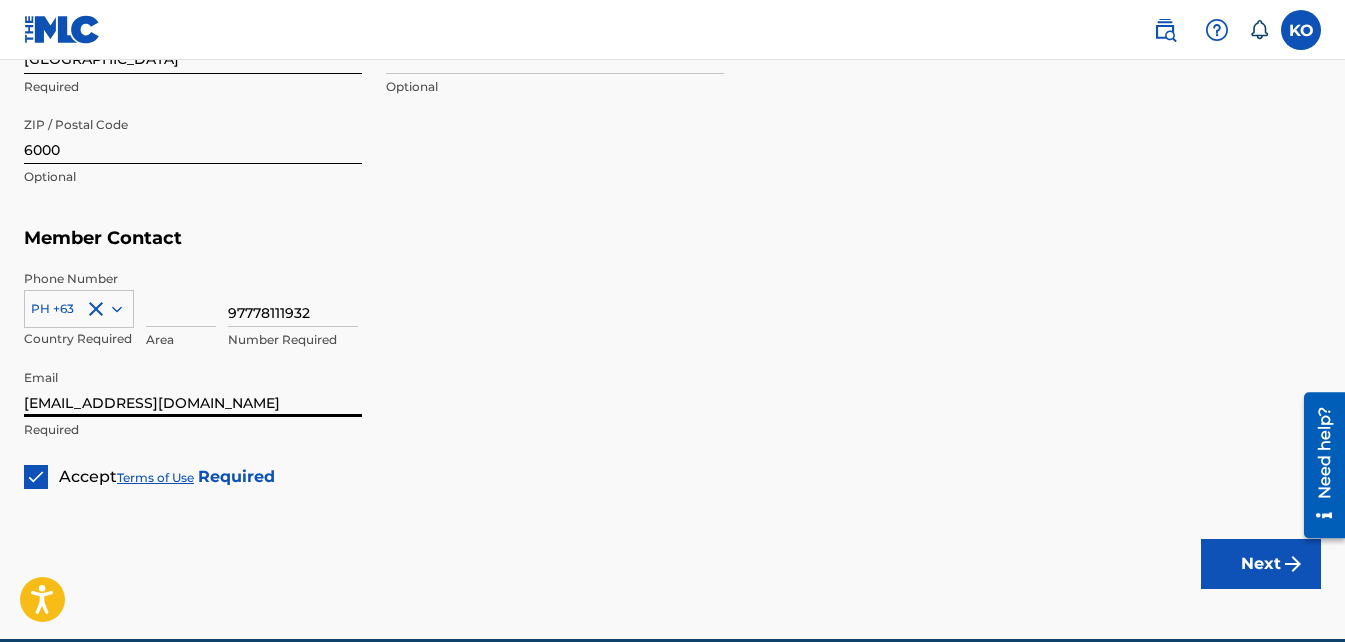 scroll, scrollTop: 1102, scrollLeft: 0, axis: vertical 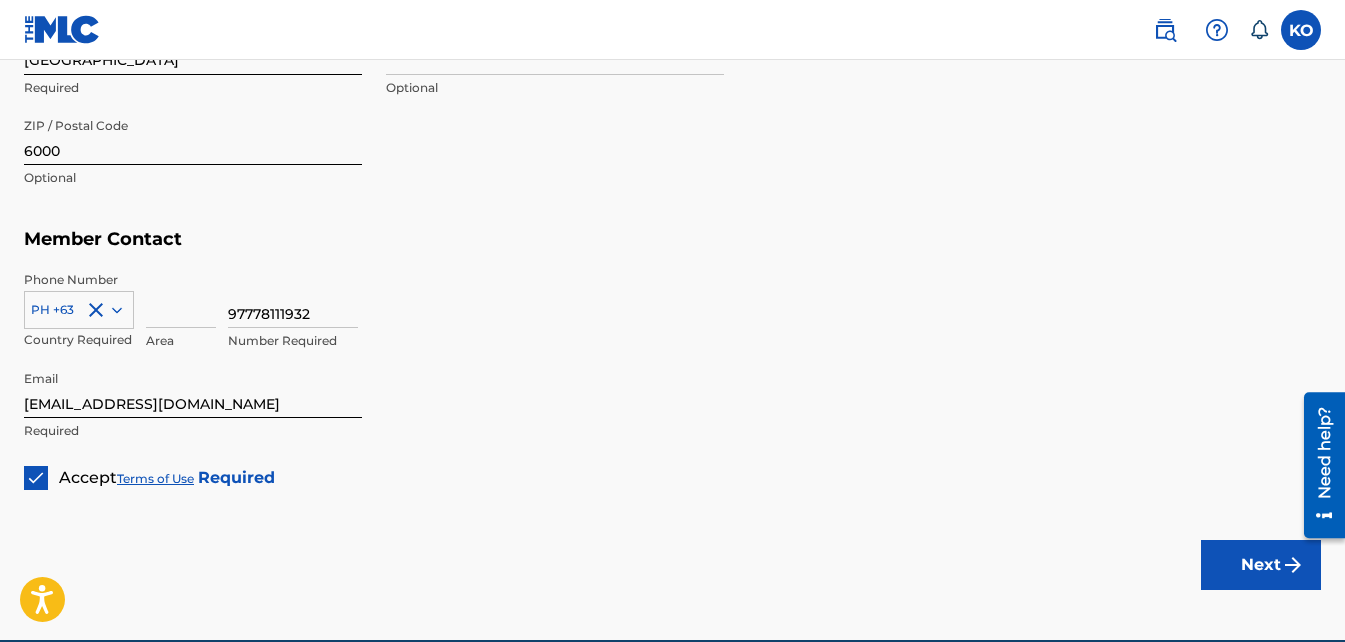 click on "Next" at bounding box center (1261, 565) 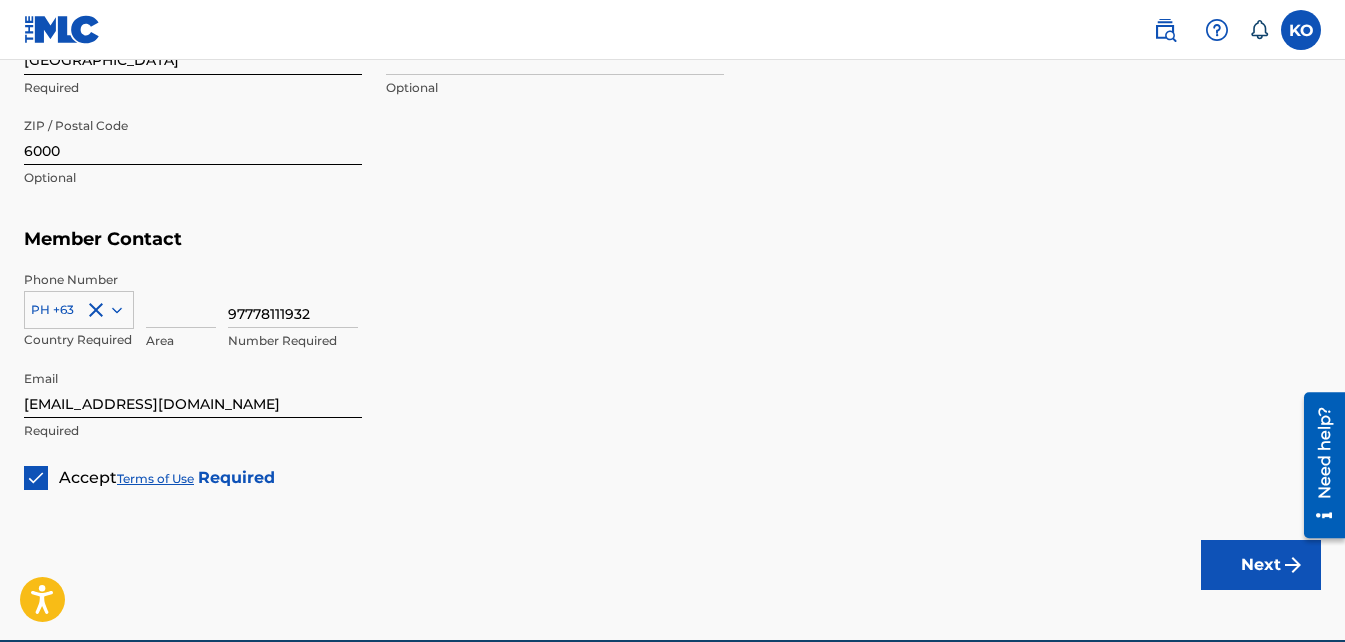 scroll, scrollTop: 0, scrollLeft: 0, axis: both 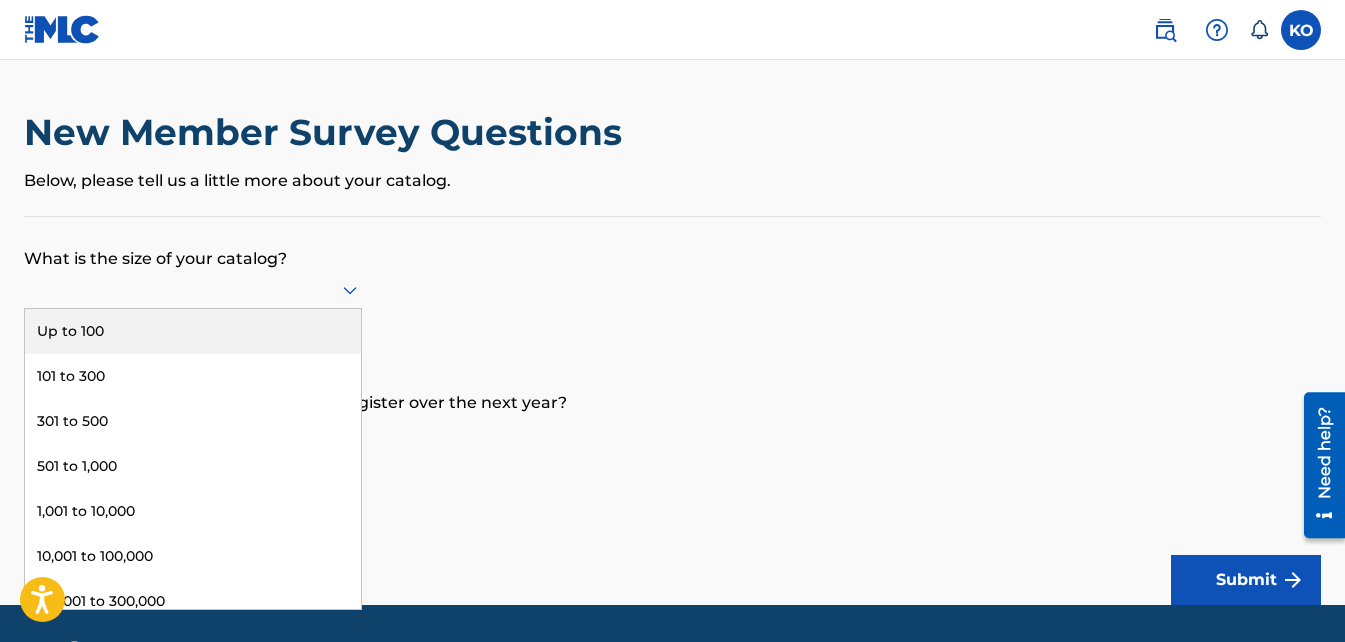 click at bounding box center [193, 289] 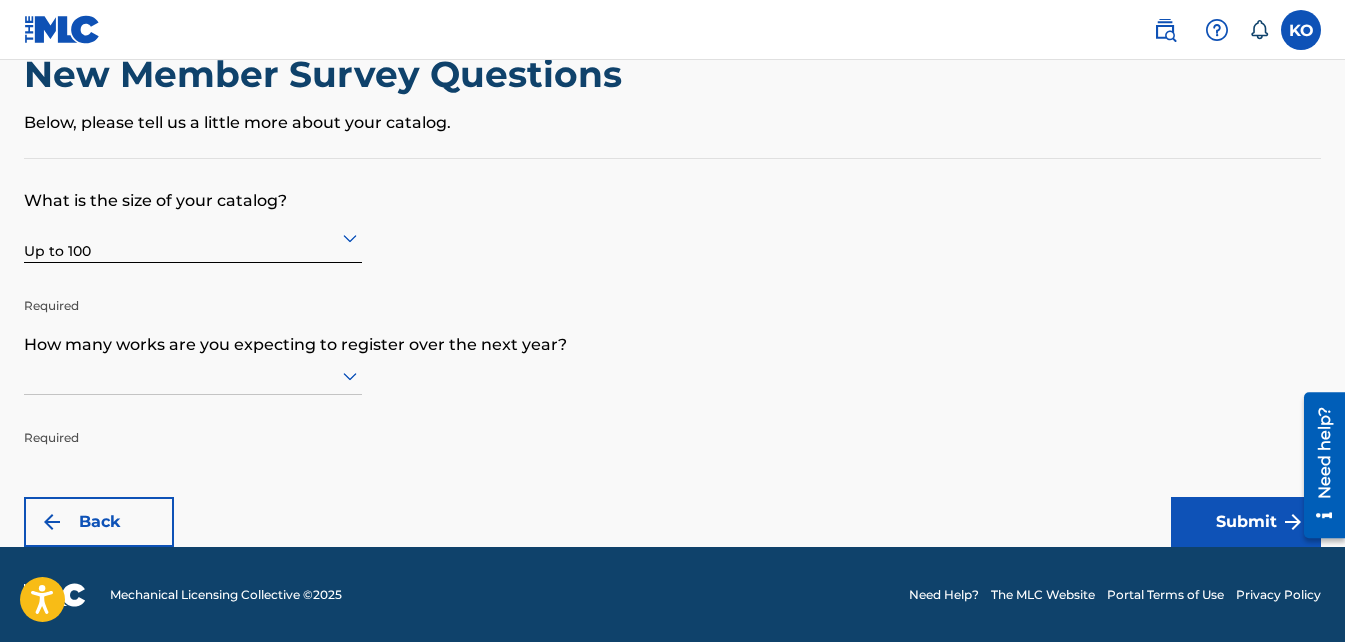 scroll, scrollTop: 59, scrollLeft: 0, axis: vertical 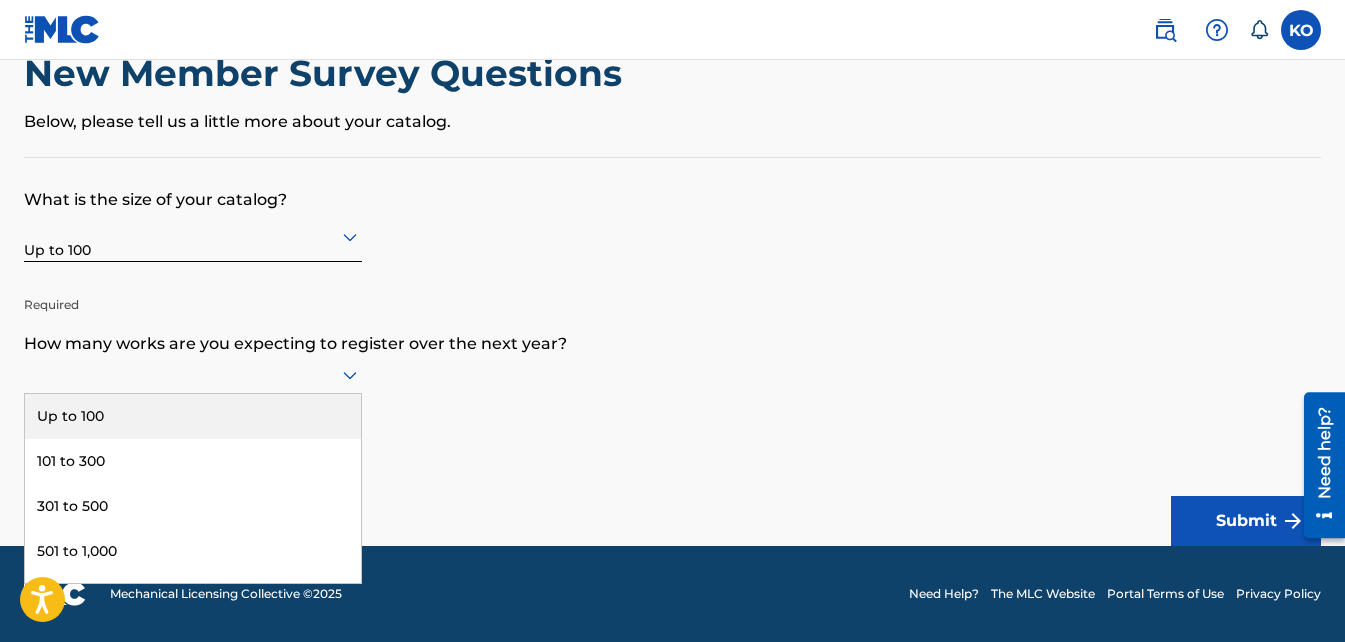click at bounding box center [193, 374] 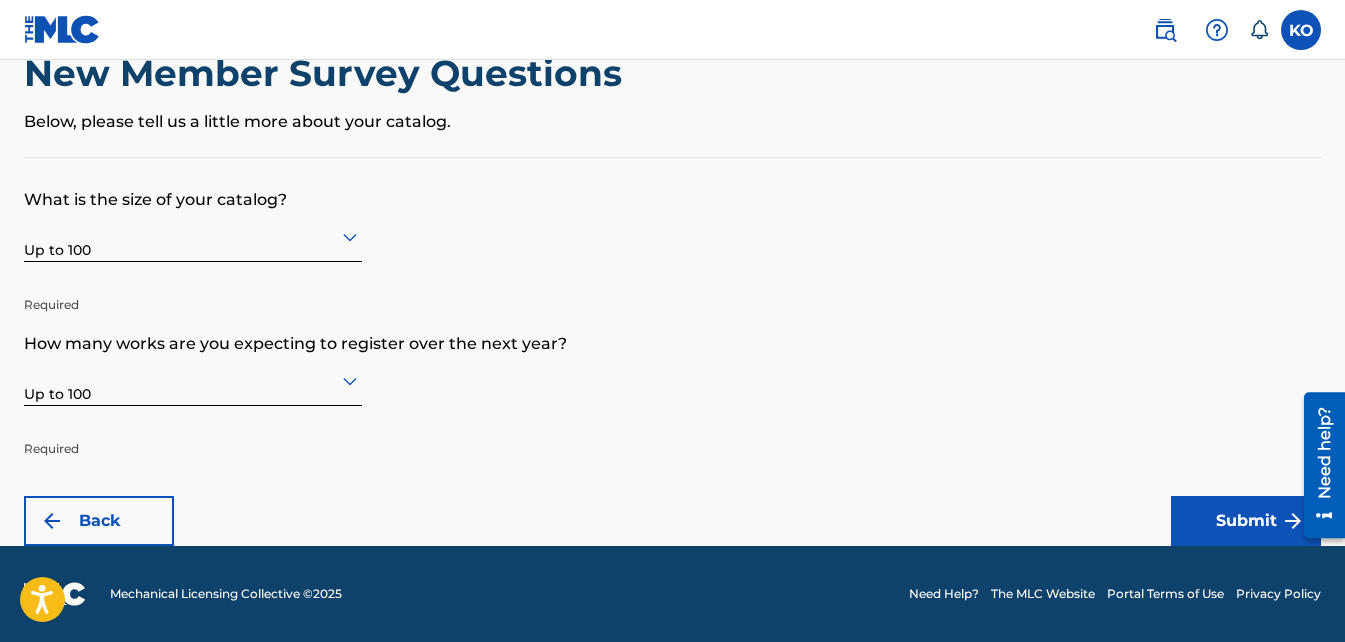 scroll, scrollTop: 13, scrollLeft: 0, axis: vertical 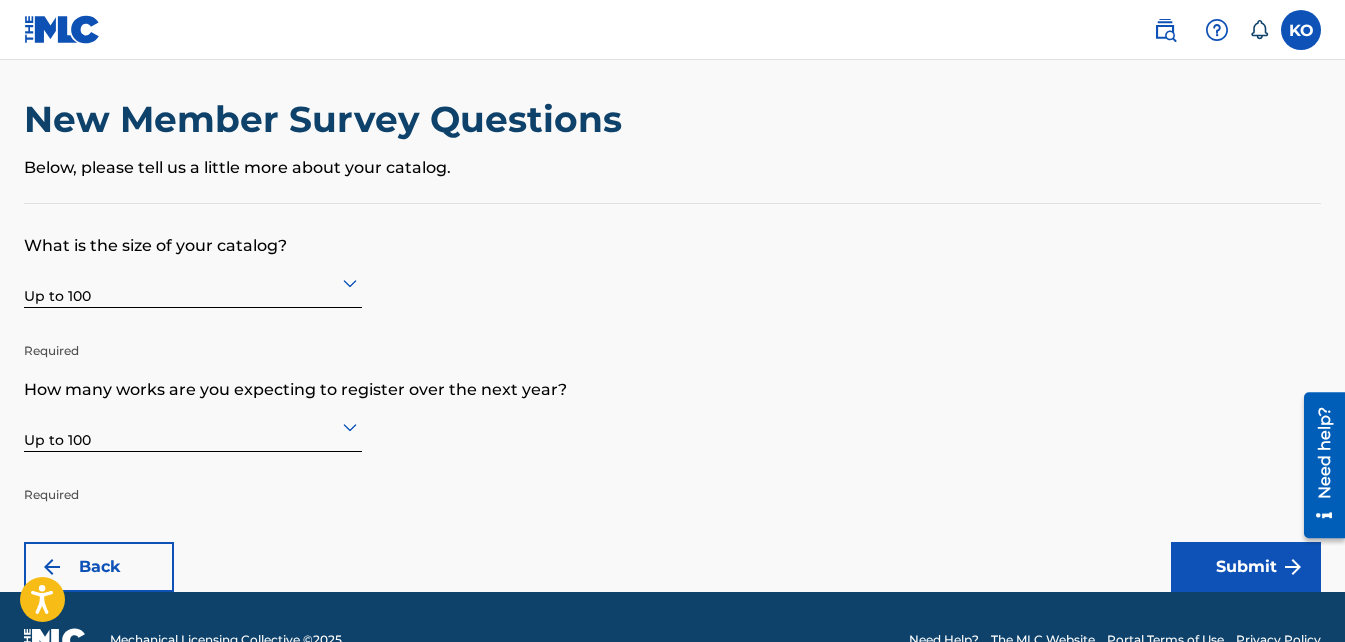 click on "Submit" at bounding box center [1246, 567] 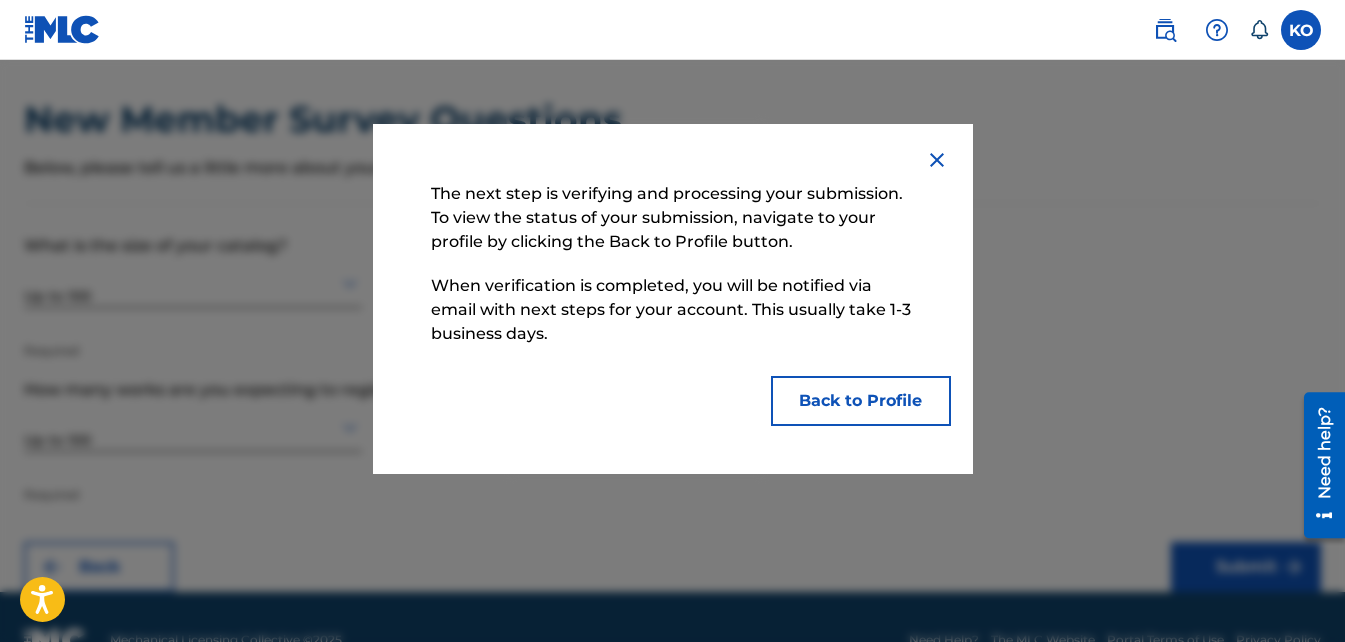 click on "Back to Profile" at bounding box center (861, 401) 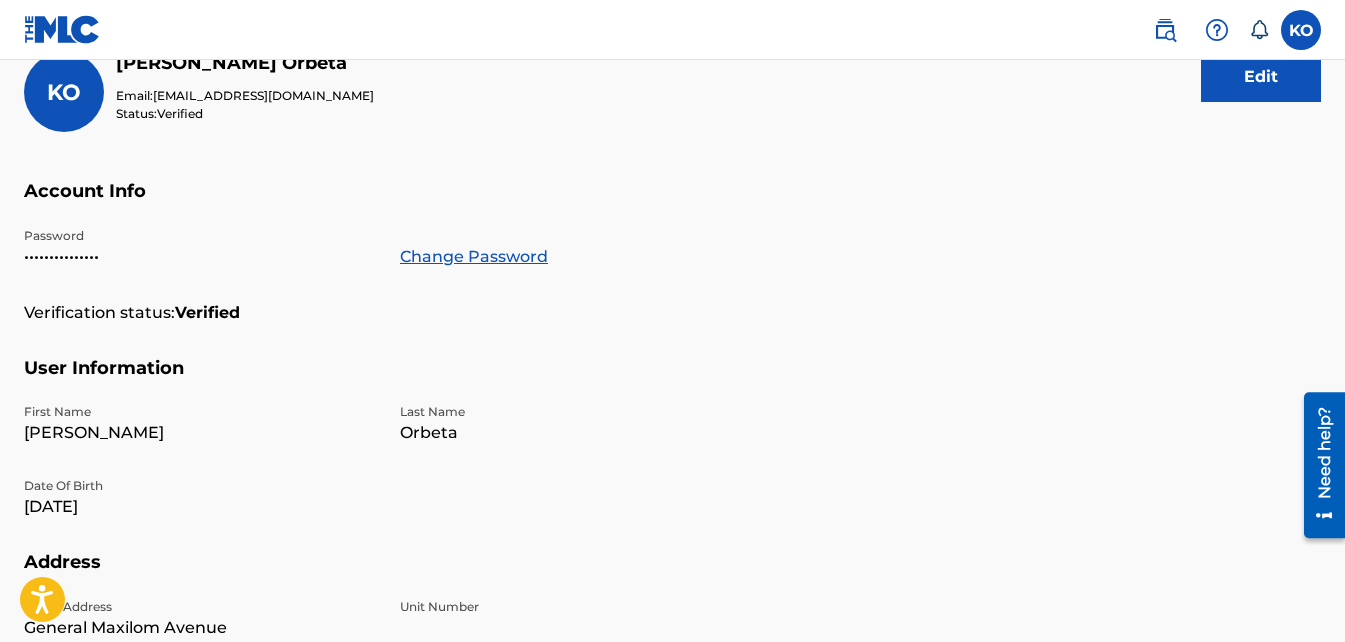 scroll, scrollTop: 94, scrollLeft: 0, axis: vertical 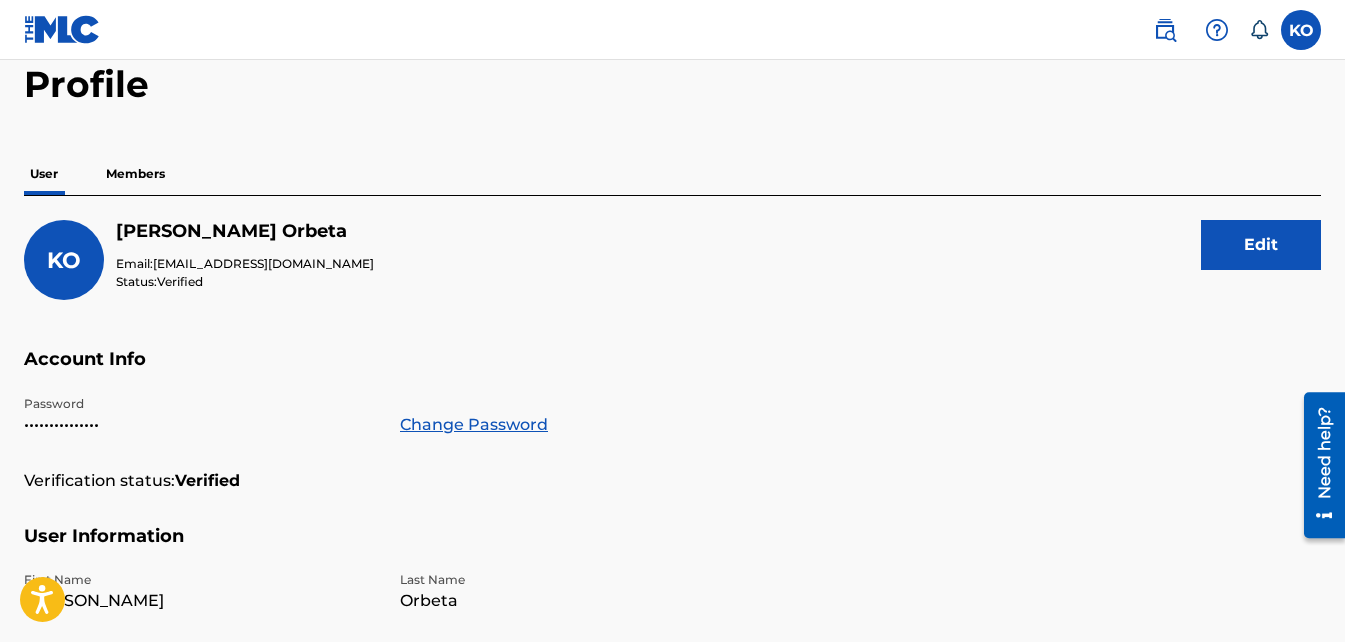 click on "Members" at bounding box center (135, 174) 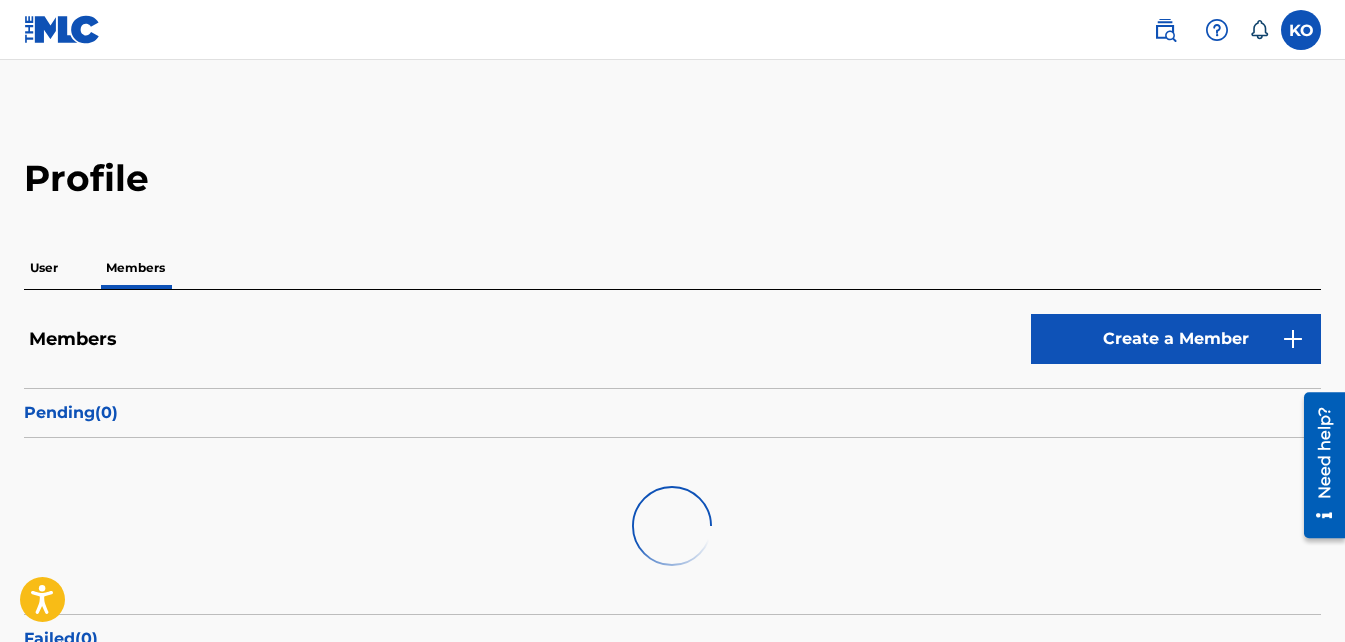 scroll, scrollTop: 0, scrollLeft: 0, axis: both 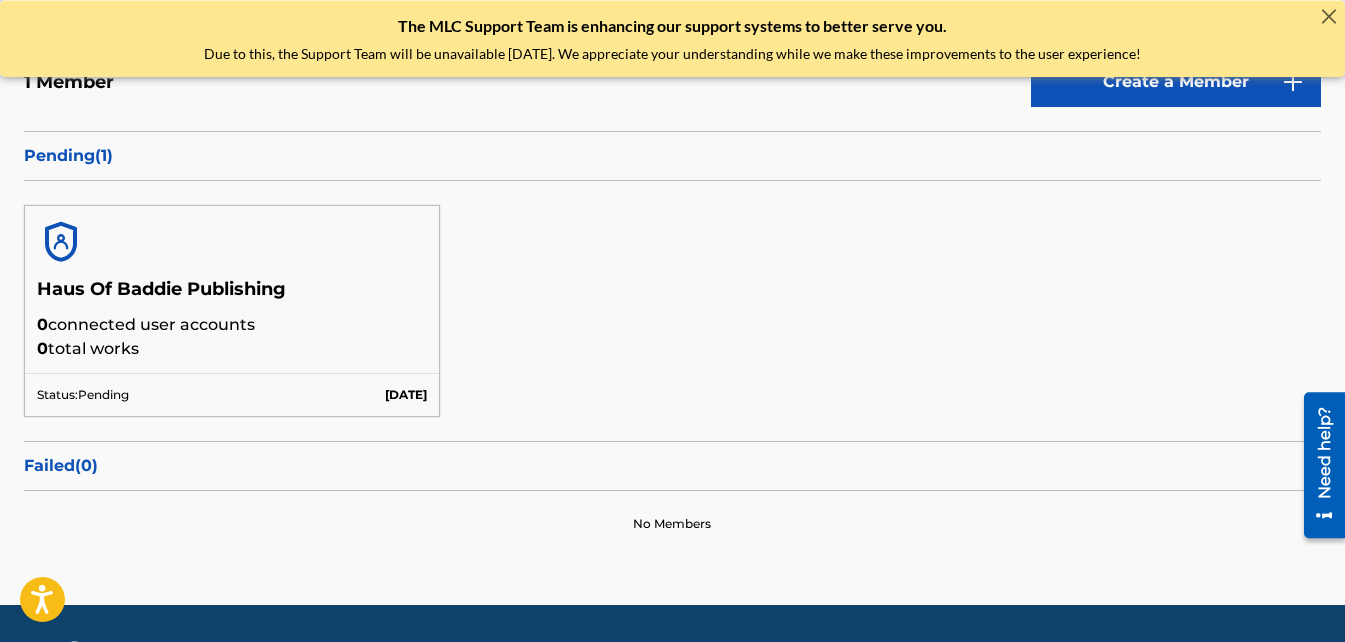 click at bounding box center (232, 242) 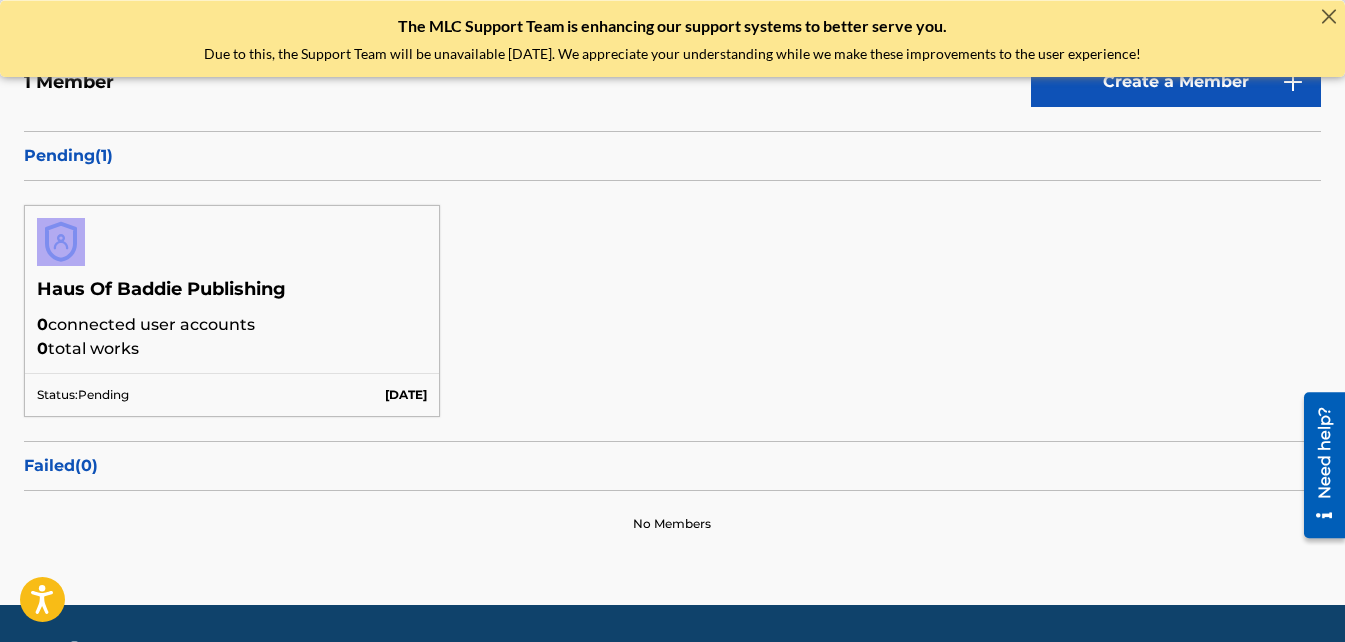 click at bounding box center [232, 242] 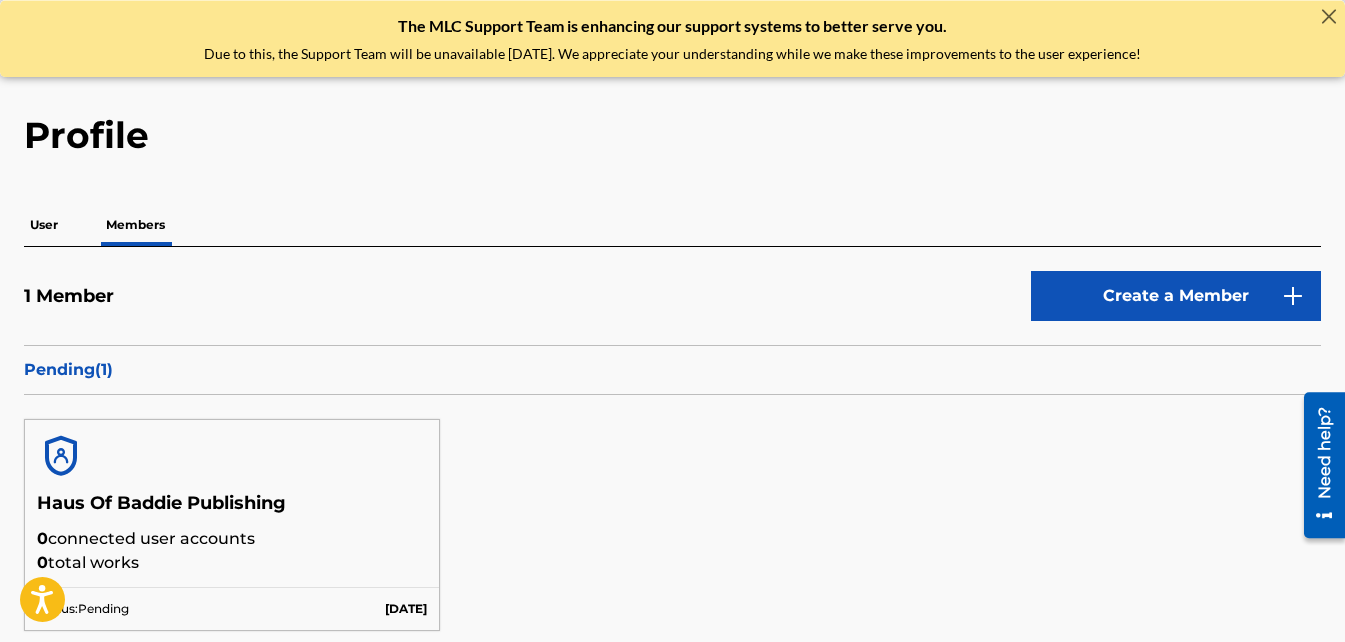scroll, scrollTop: 0, scrollLeft: 0, axis: both 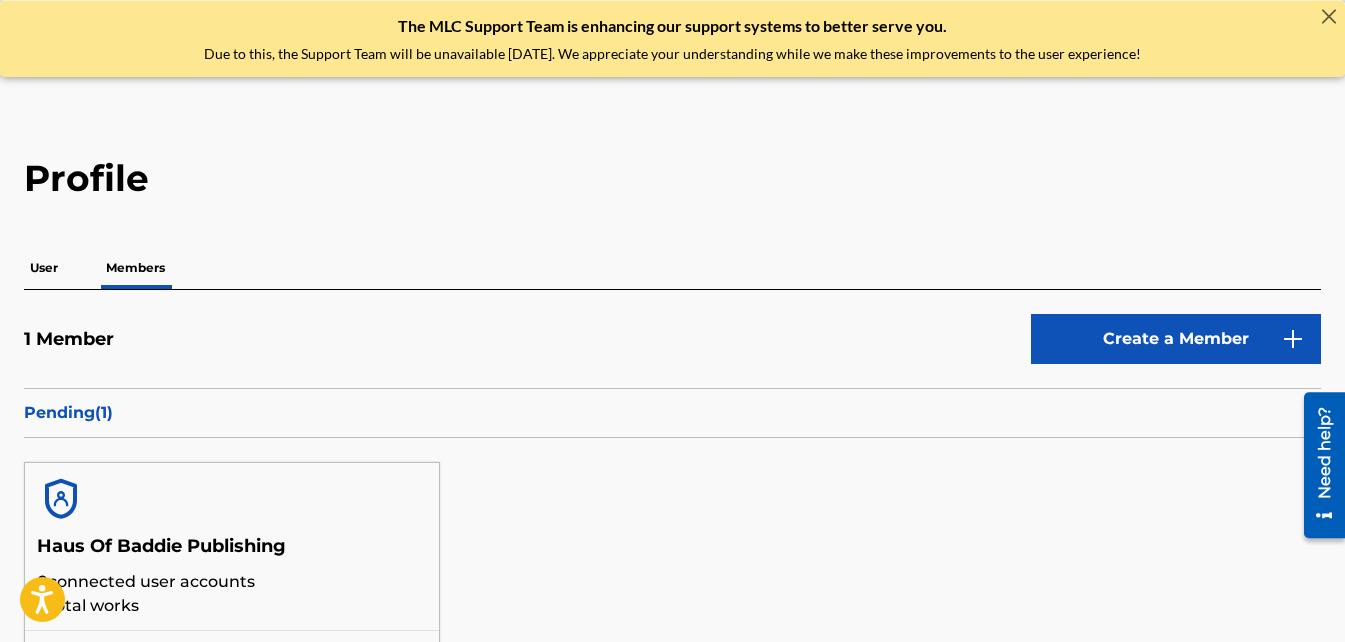click on "User" at bounding box center (44, 268) 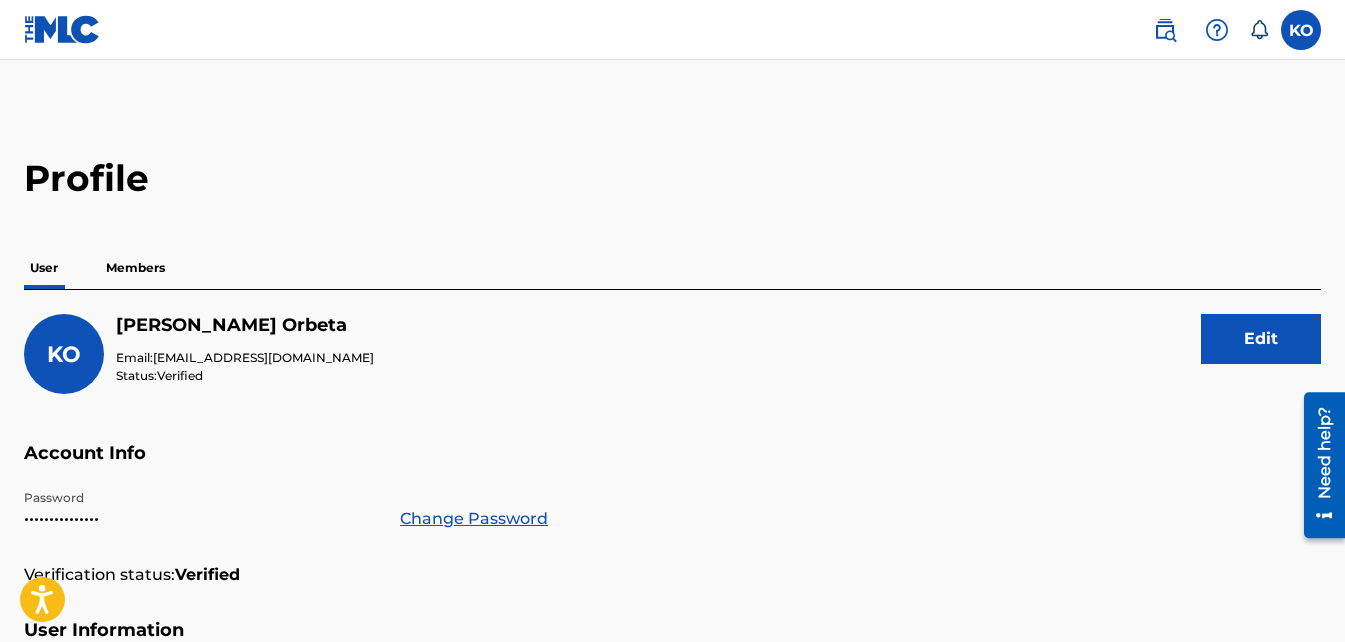 click on "Members" at bounding box center [135, 268] 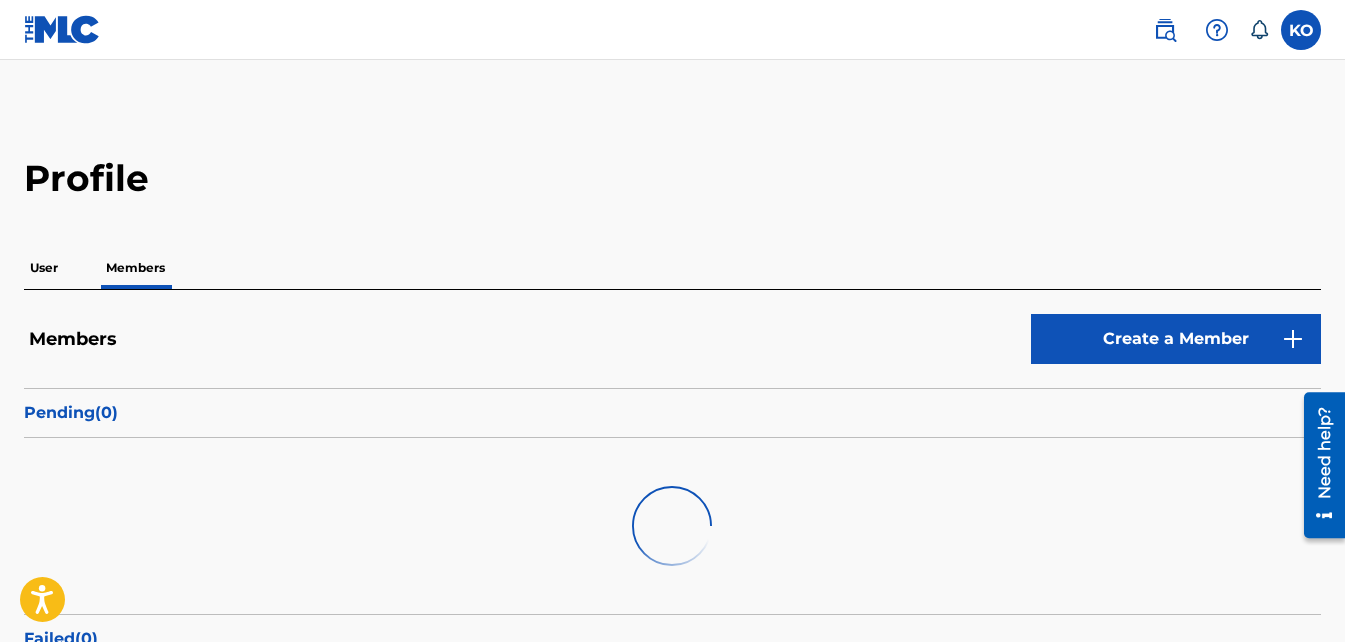 scroll, scrollTop: 0, scrollLeft: 0, axis: both 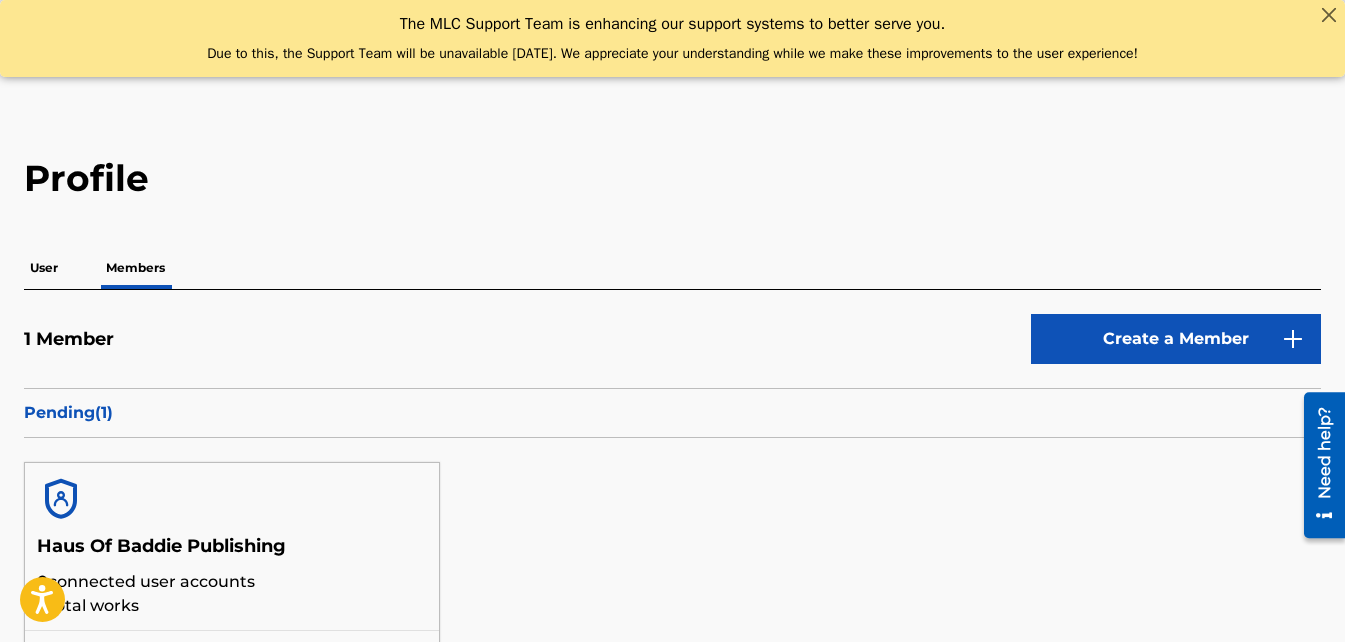 click on "Create a Member" at bounding box center [1176, 339] 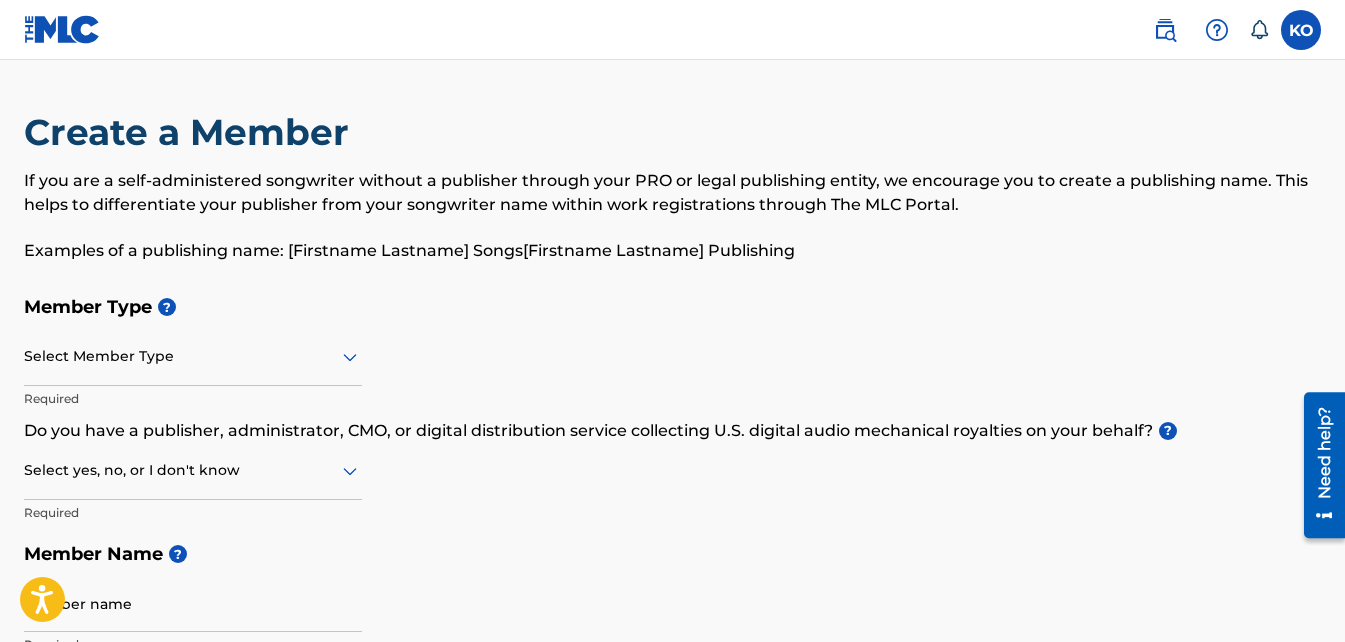click at bounding box center [193, 356] 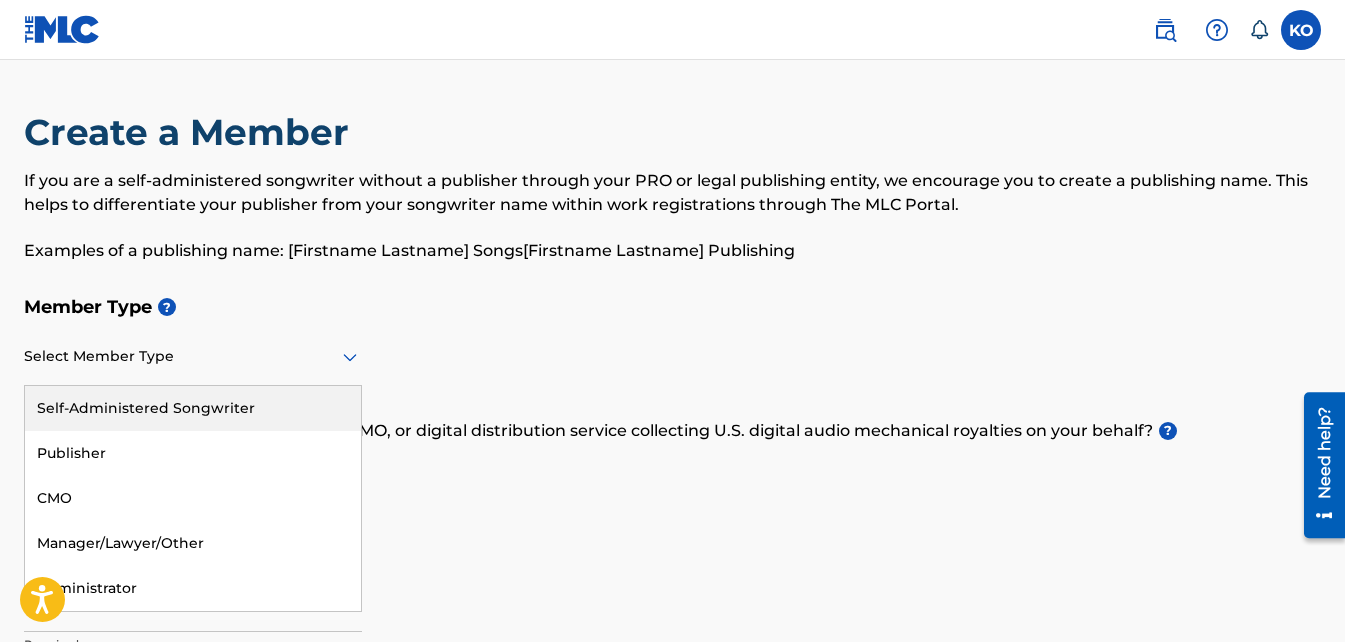 click on "Self-Administered Songwriter" at bounding box center (193, 408) 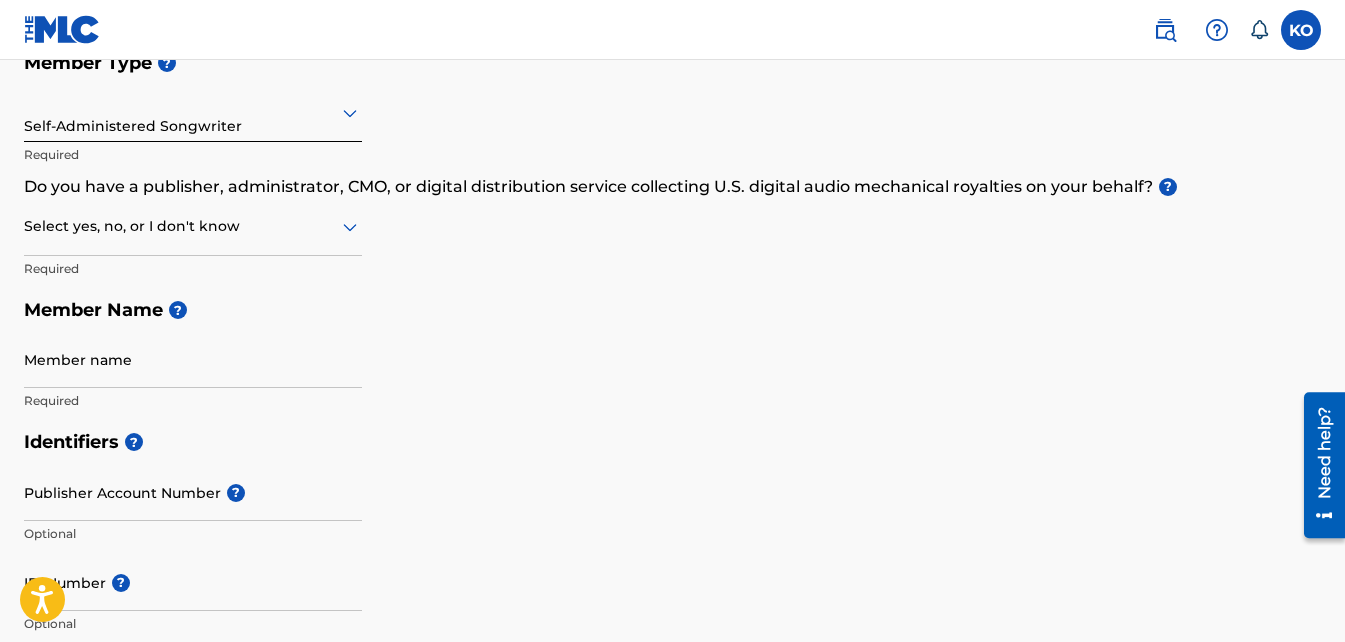 scroll, scrollTop: 0, scrollLeft: 0, axis: both 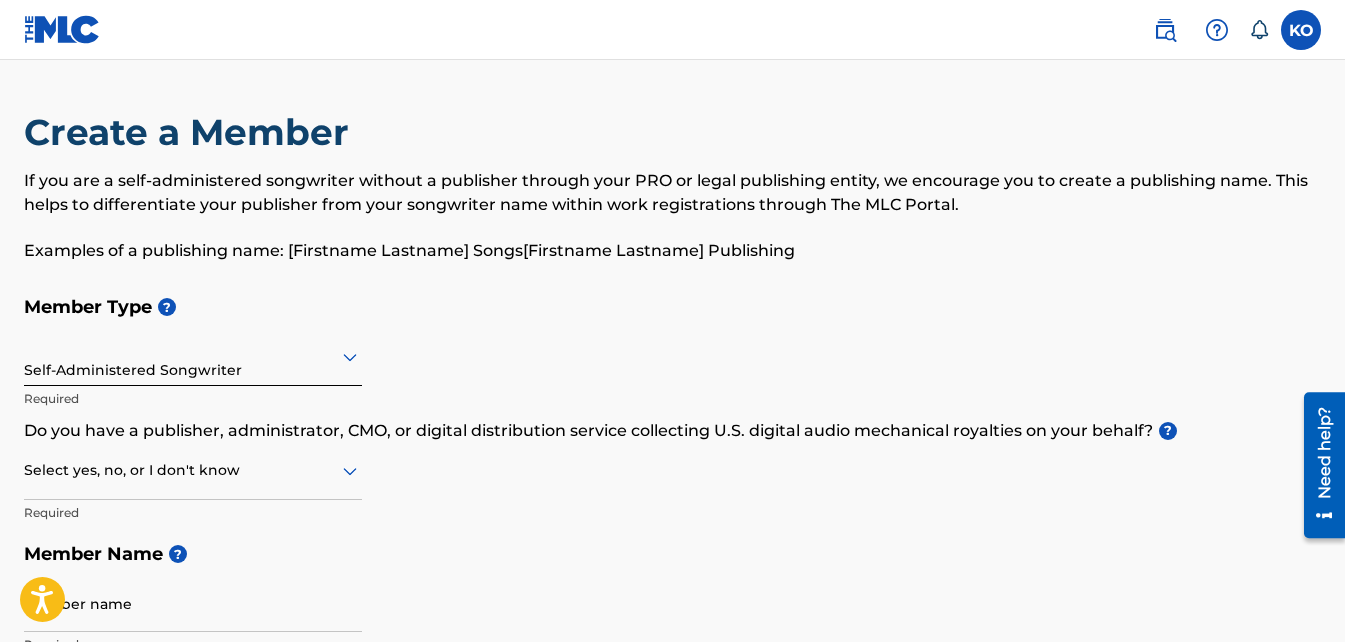 click at bounding box center [62, 29] 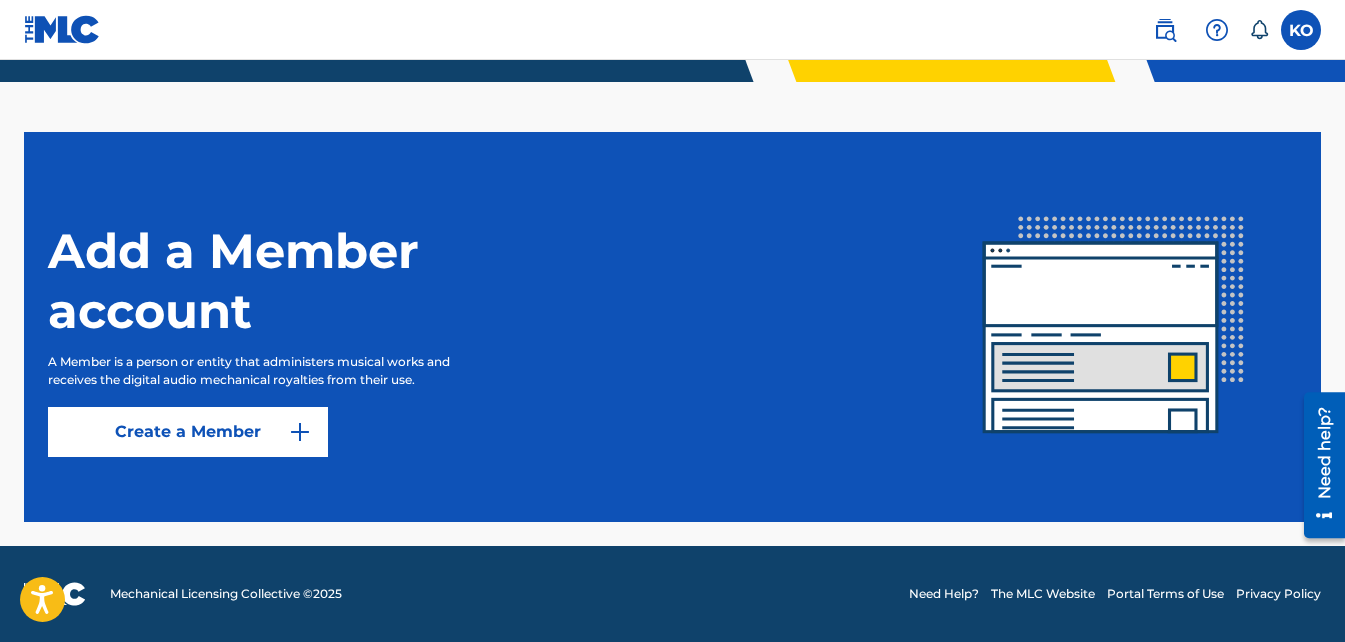 scroll, scrollTop: 0, scrollLeft: 0, axis: both 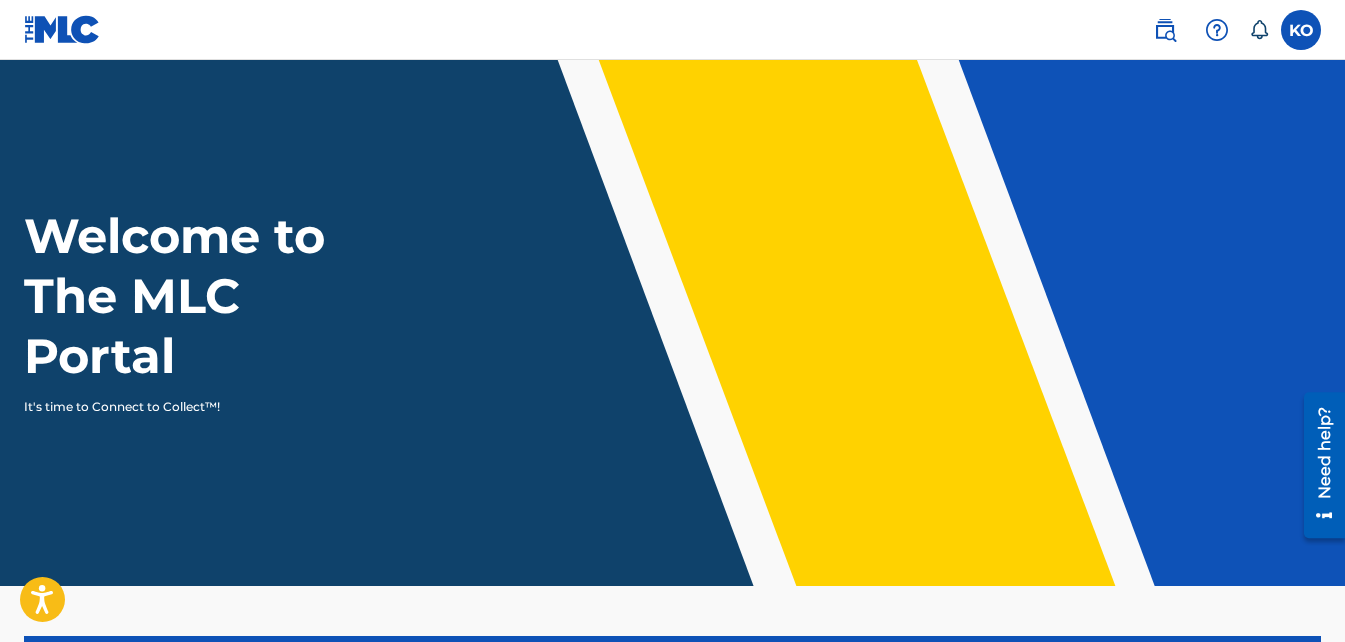 click at bounding box center (1301, 30) 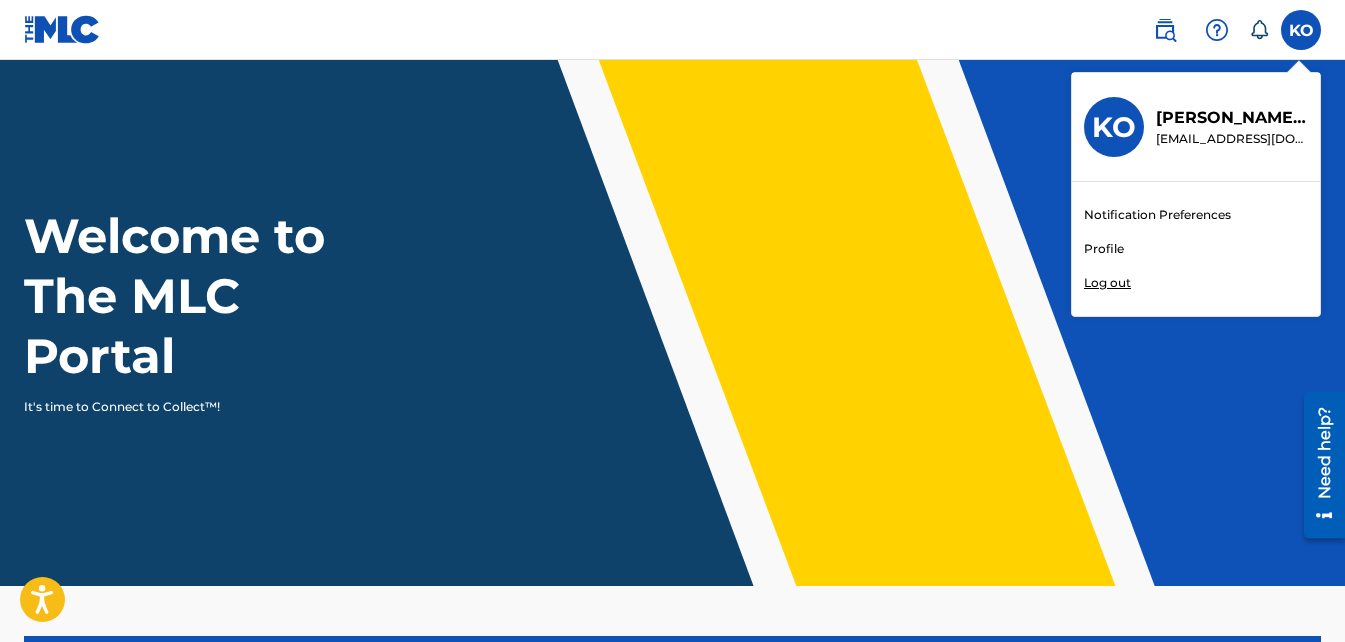 click on "Notification Preferences" at bounding box center (1157, 215) 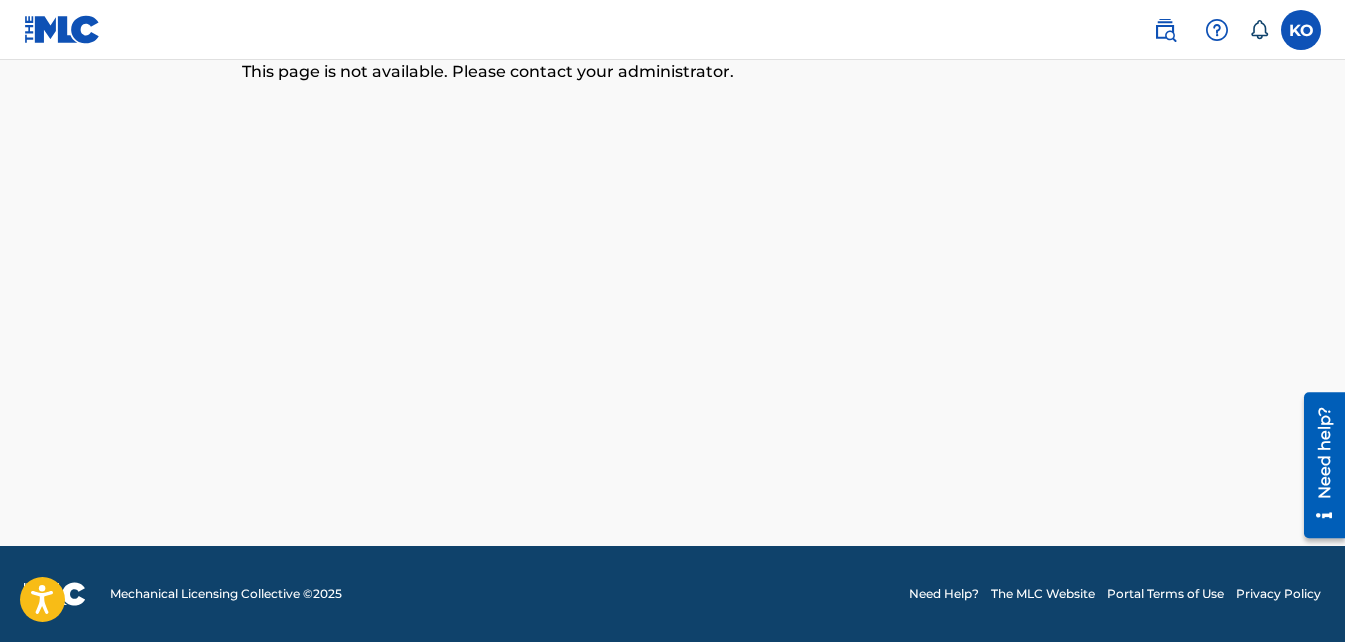 click at bounding box center (1301, 30) 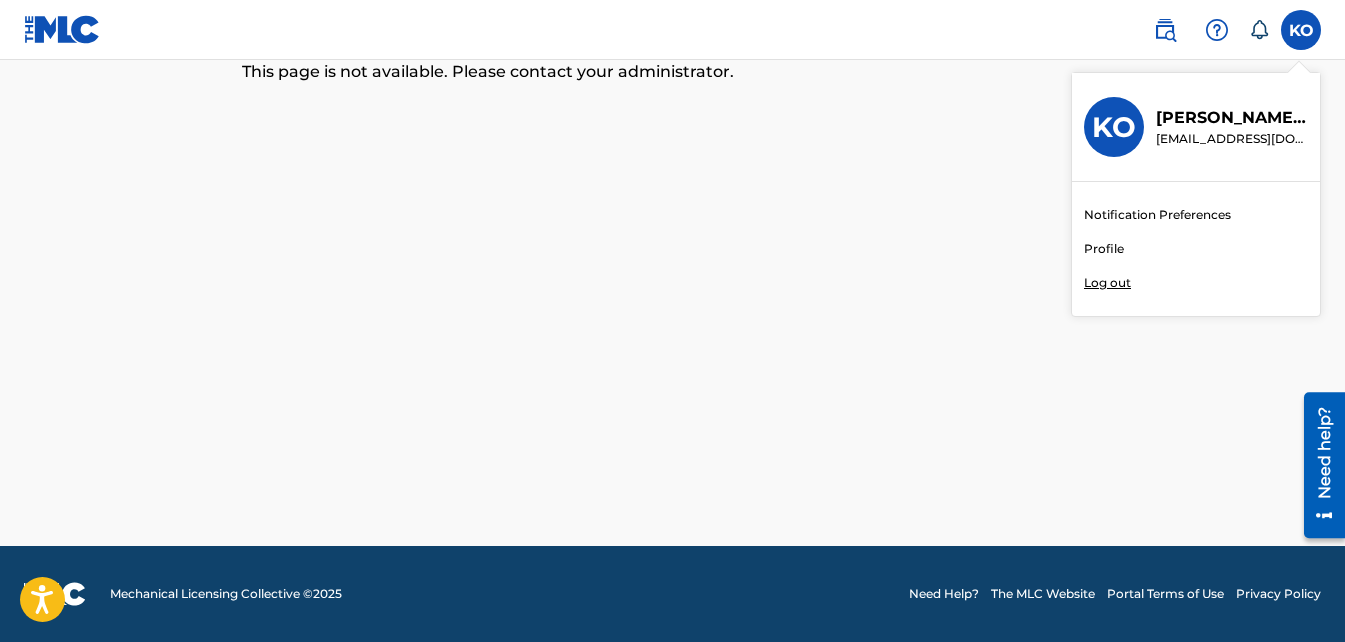 click on "Notification Preferences" at bounding box center (1157, 215) 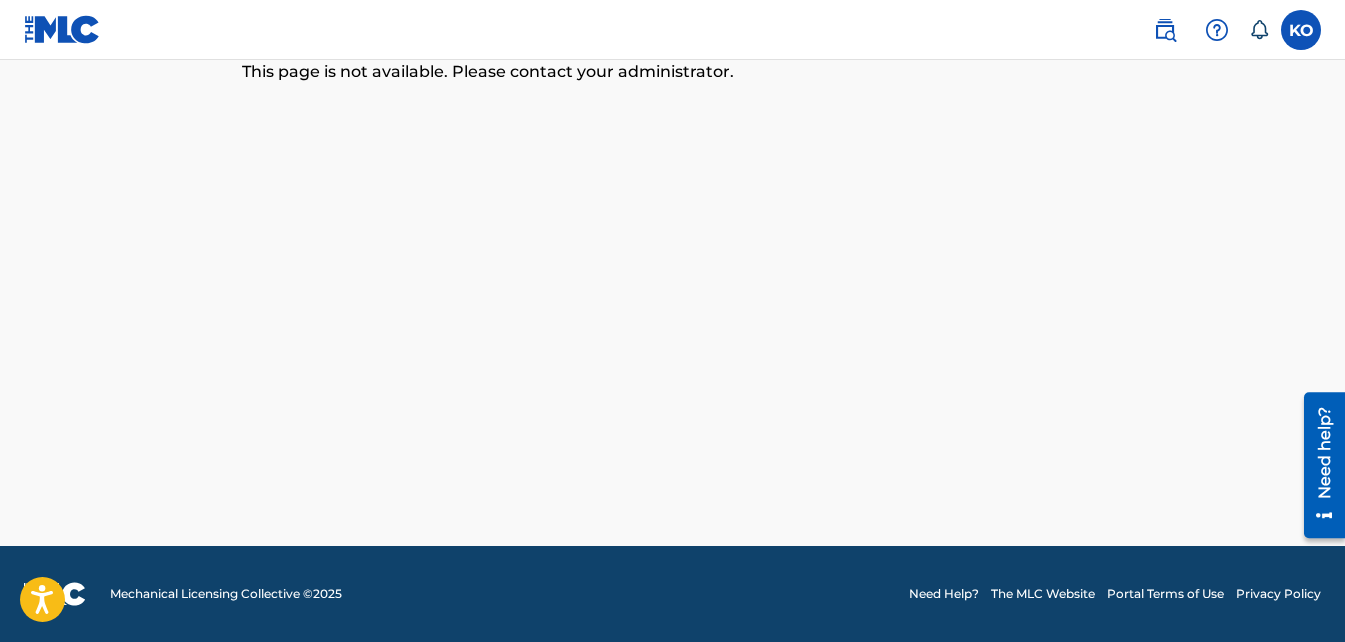click at bounding box center (1301, 30) 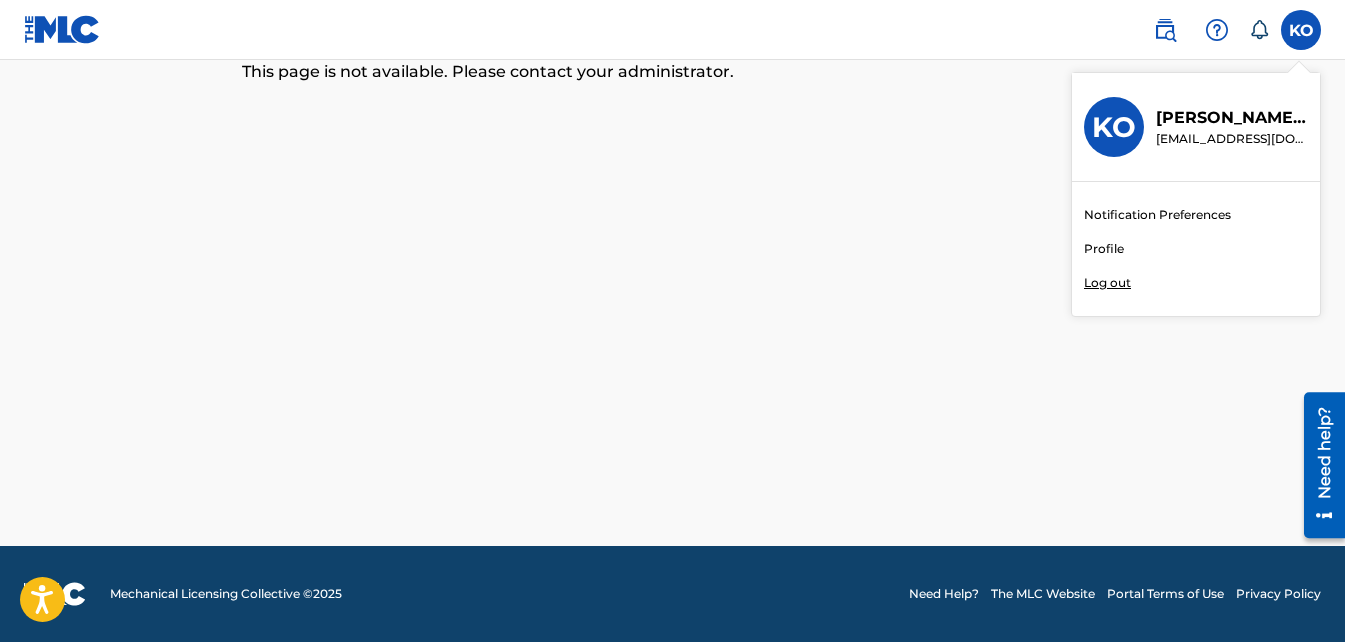 click on "Profile" at bounding box center [1104, 249] 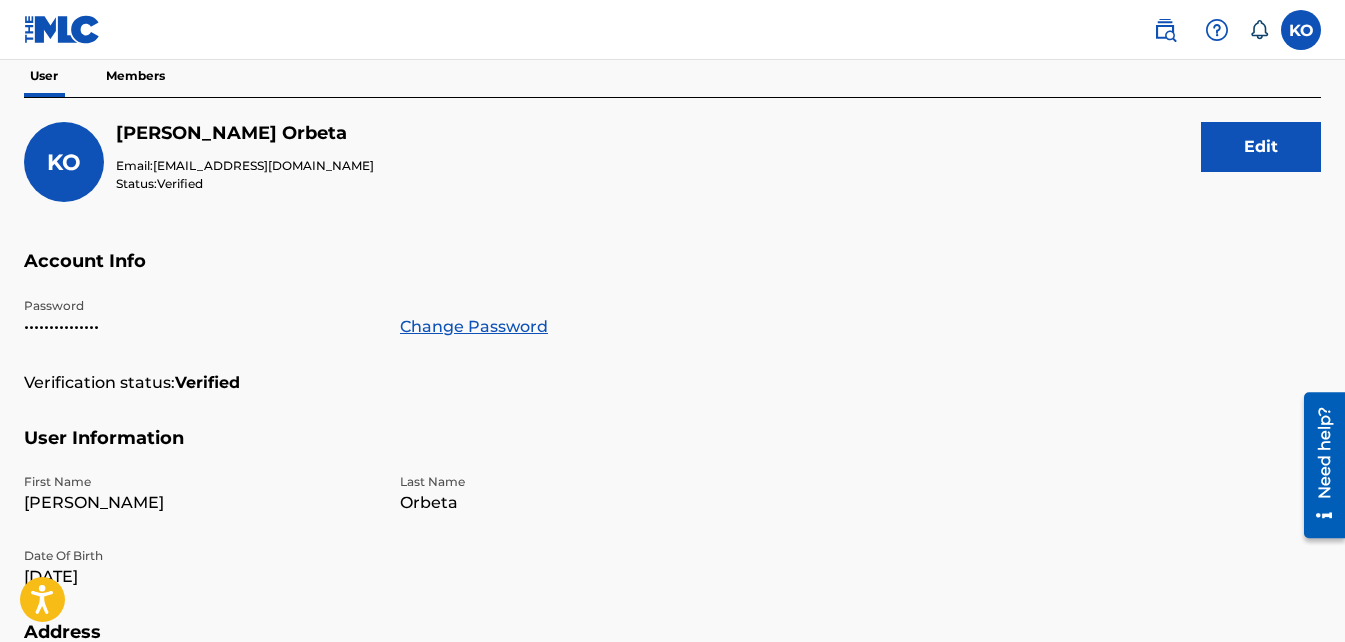 scroll, scrollTop: 193, scrollLeft: 0, axis: vertical 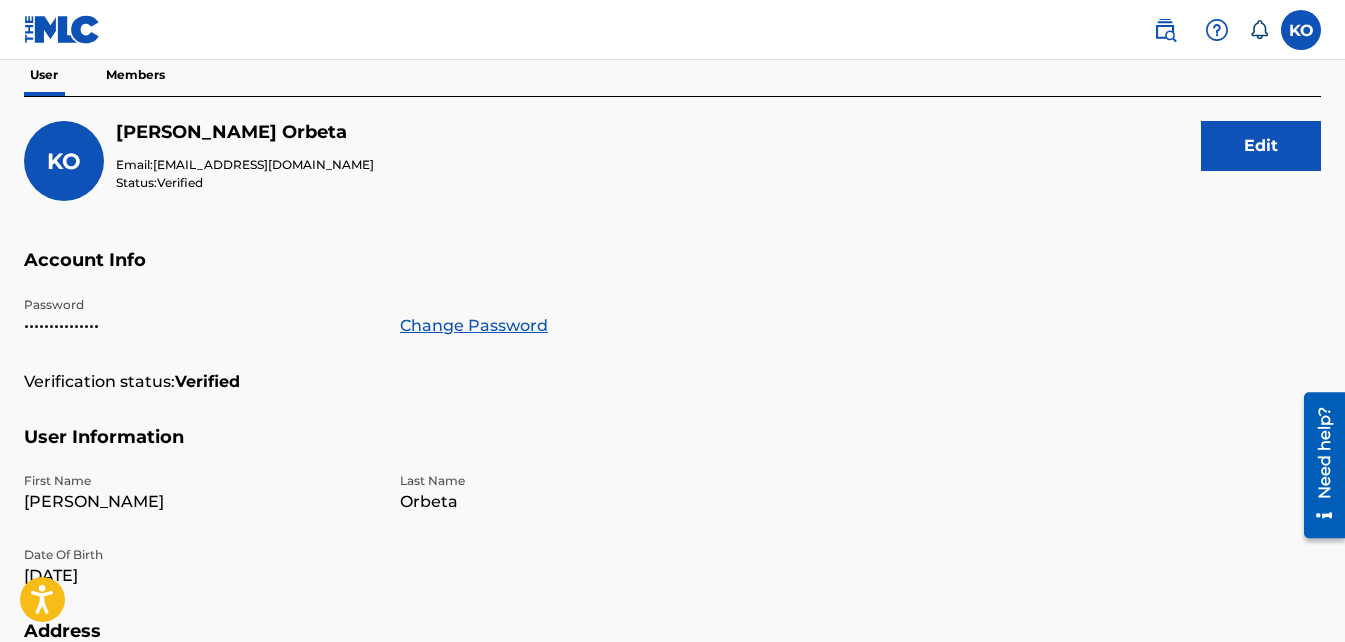 click on "Members" at bounding box center (135, 75) 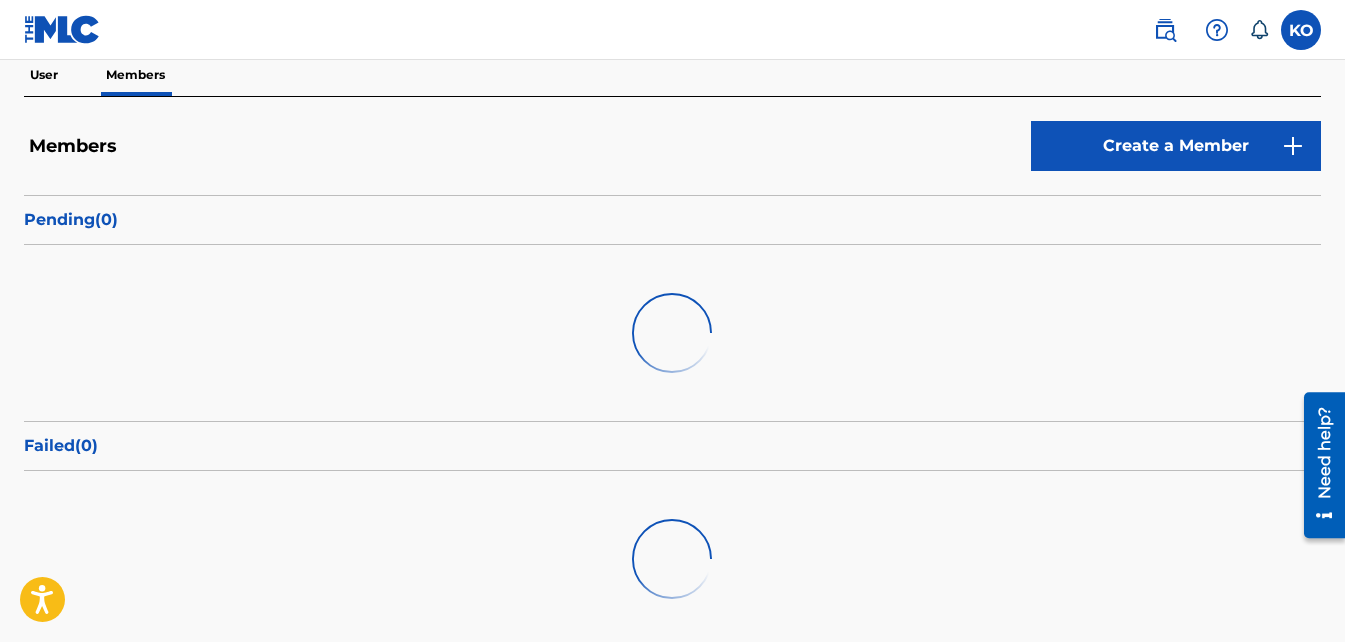 scroll, scrollTop: 0, scrollLeft: 0, axis: both 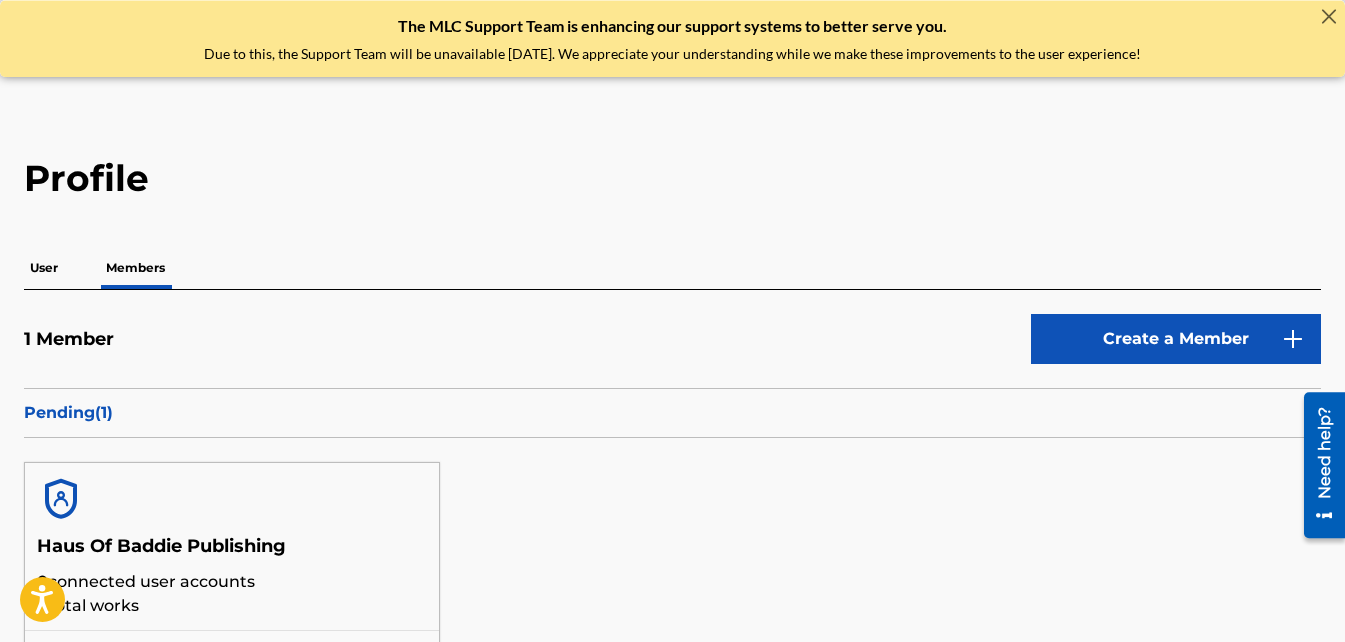click on "User" at bounding box center [44, 268] 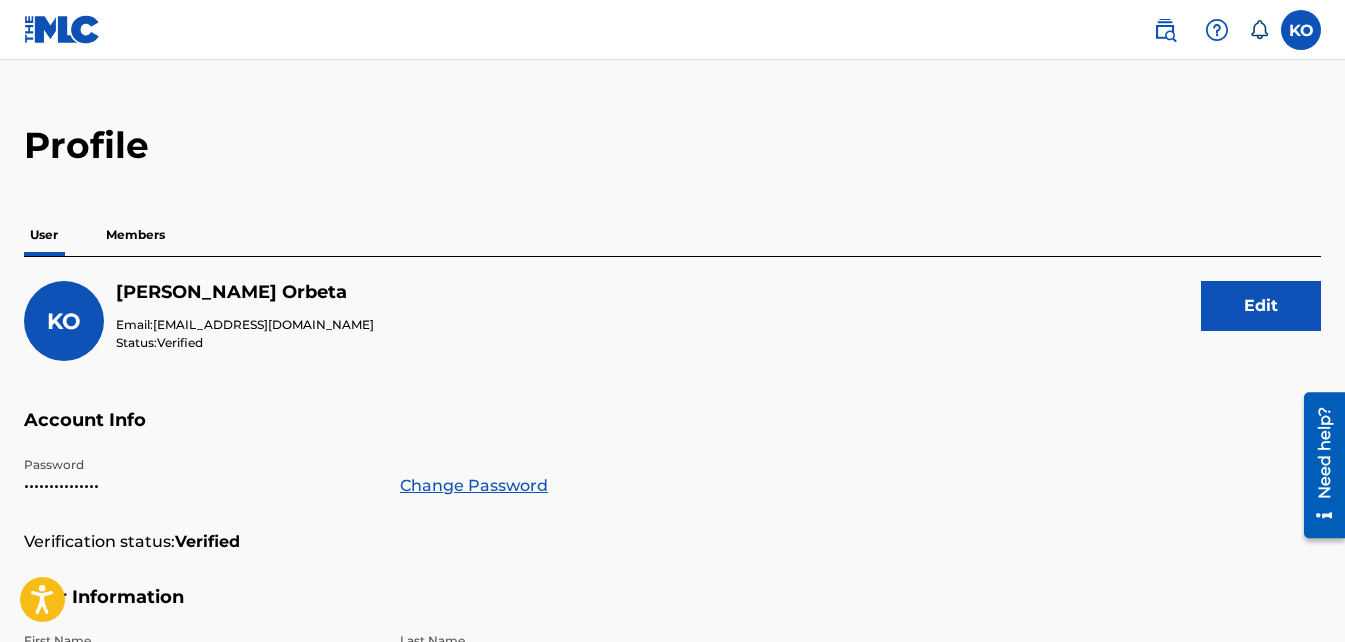 scroll, scrollTop: 29, scrollLeft: 0, axis: vertical 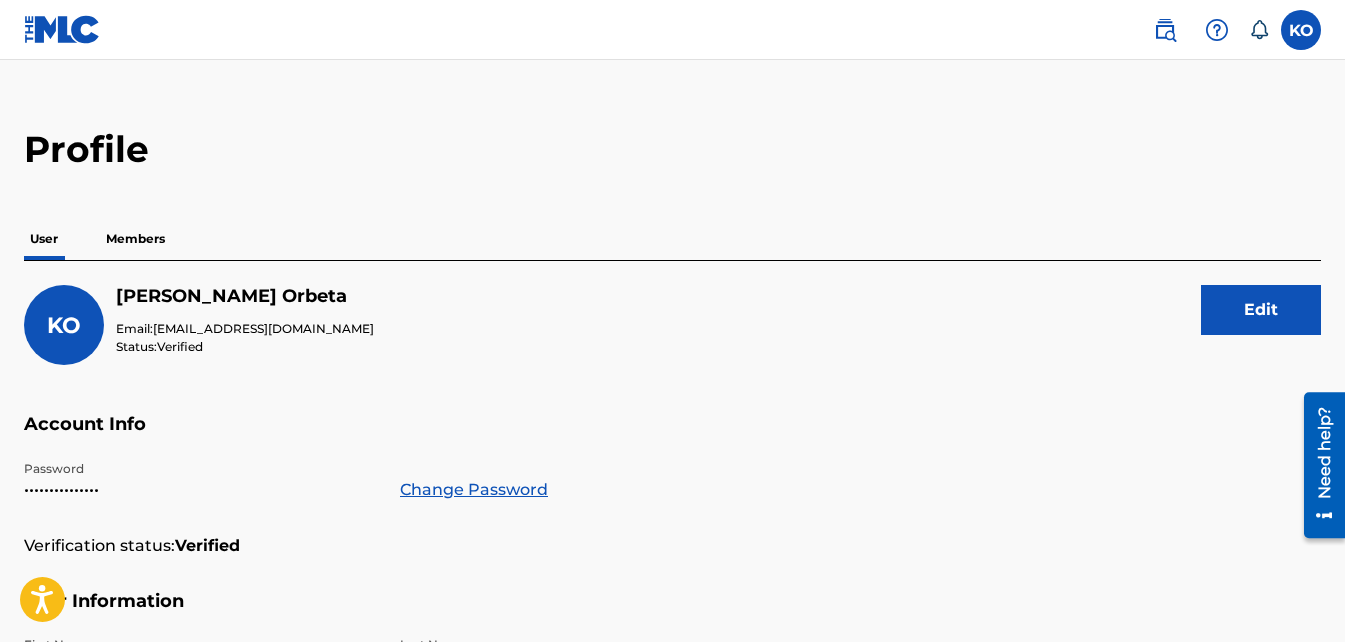 click on "Members" at bounding box center [135, 239] 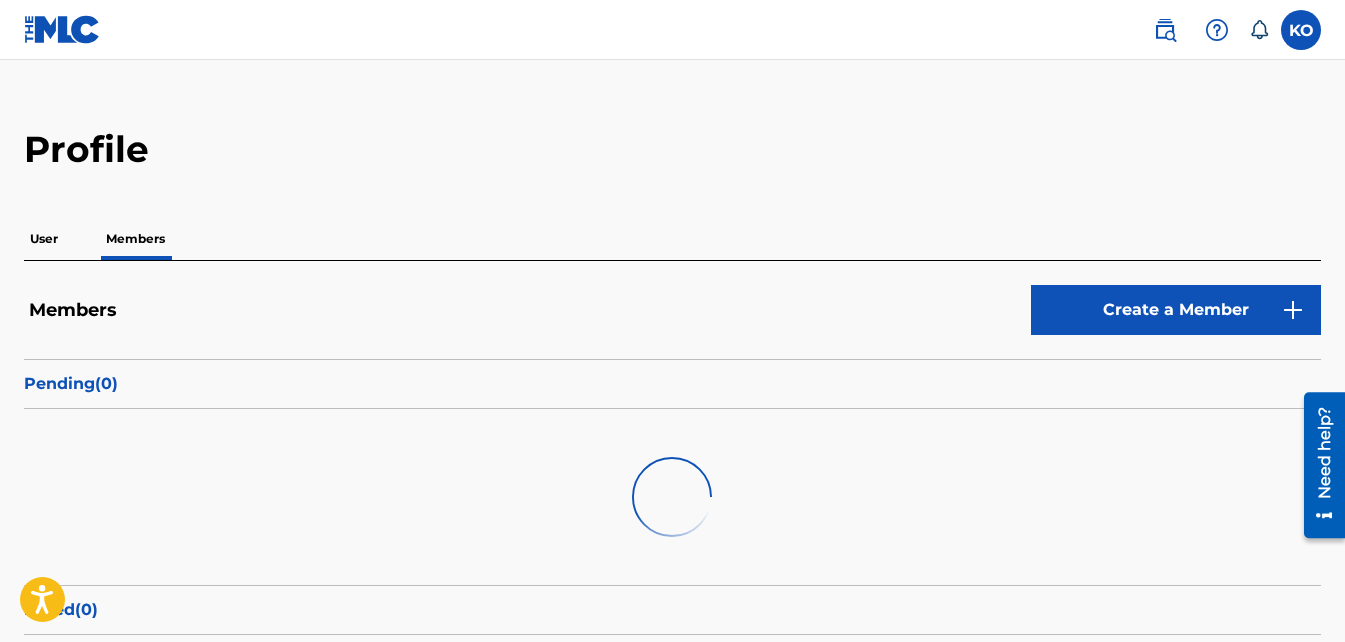 scroll, scrollTop: 0, scrollLeft: 0, axis: both 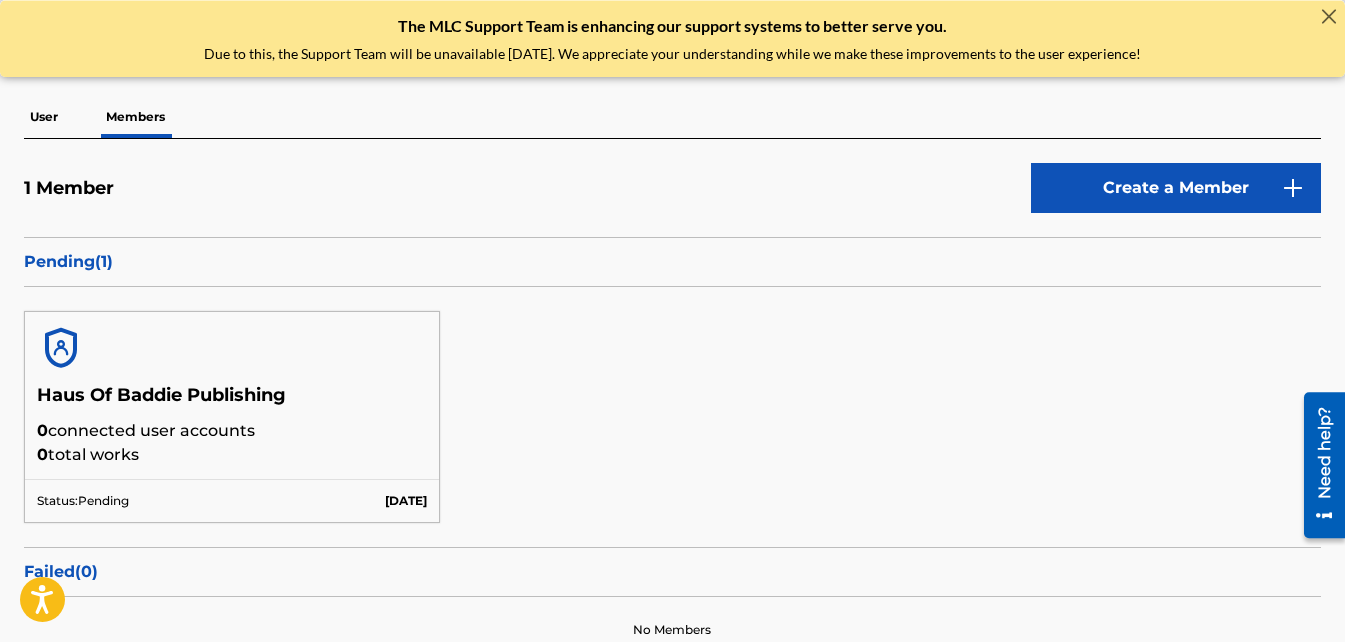 click on "User" at bounding box center [44, 117] 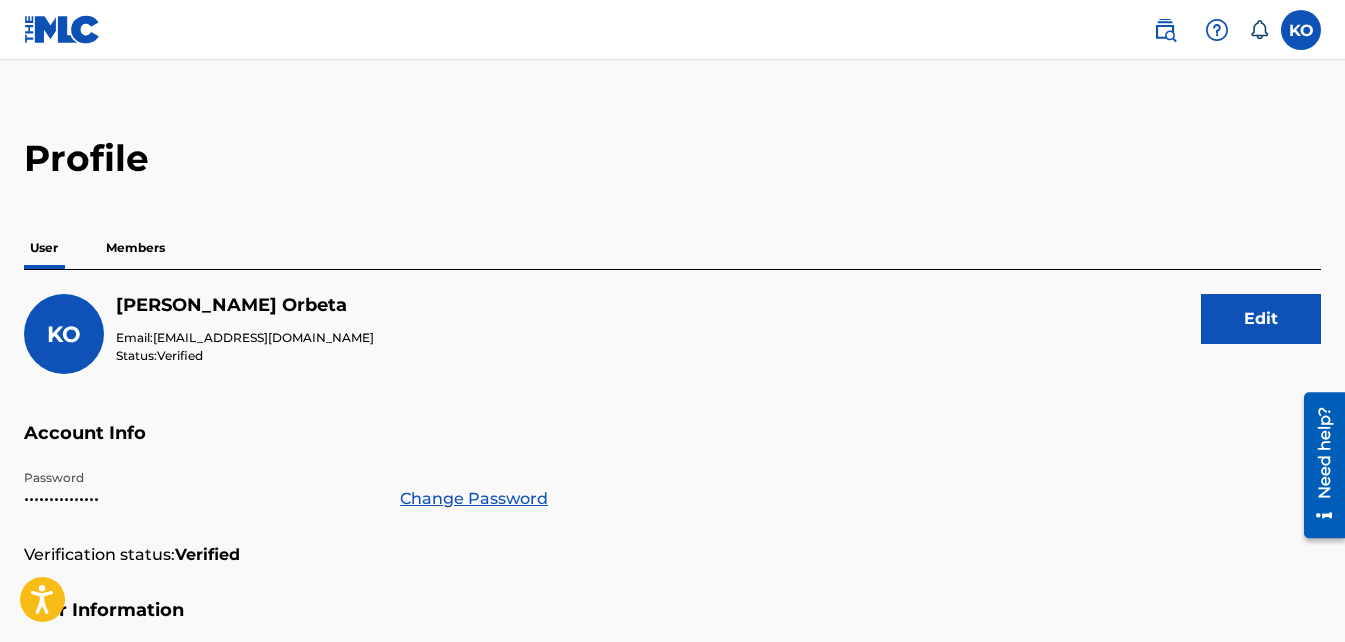 scroll, scrollTop: 19, scrollLeft: 0, axis: vertical 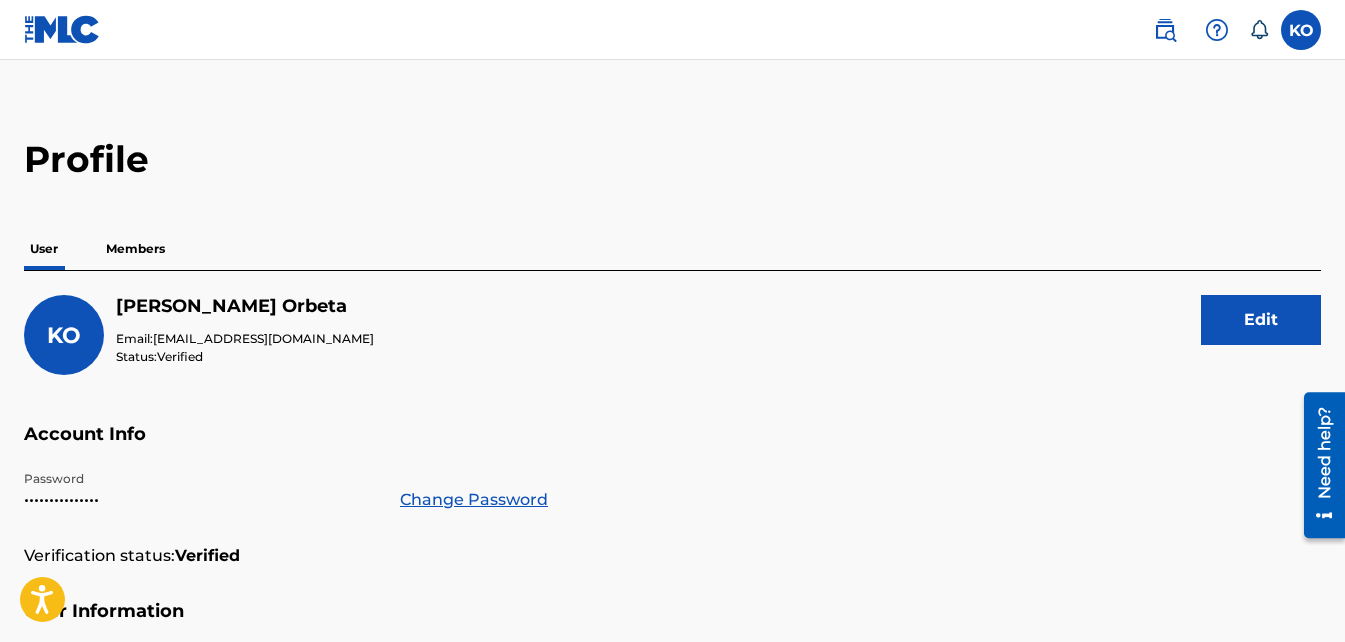 click on "Members" at bounding box center (135, 249) 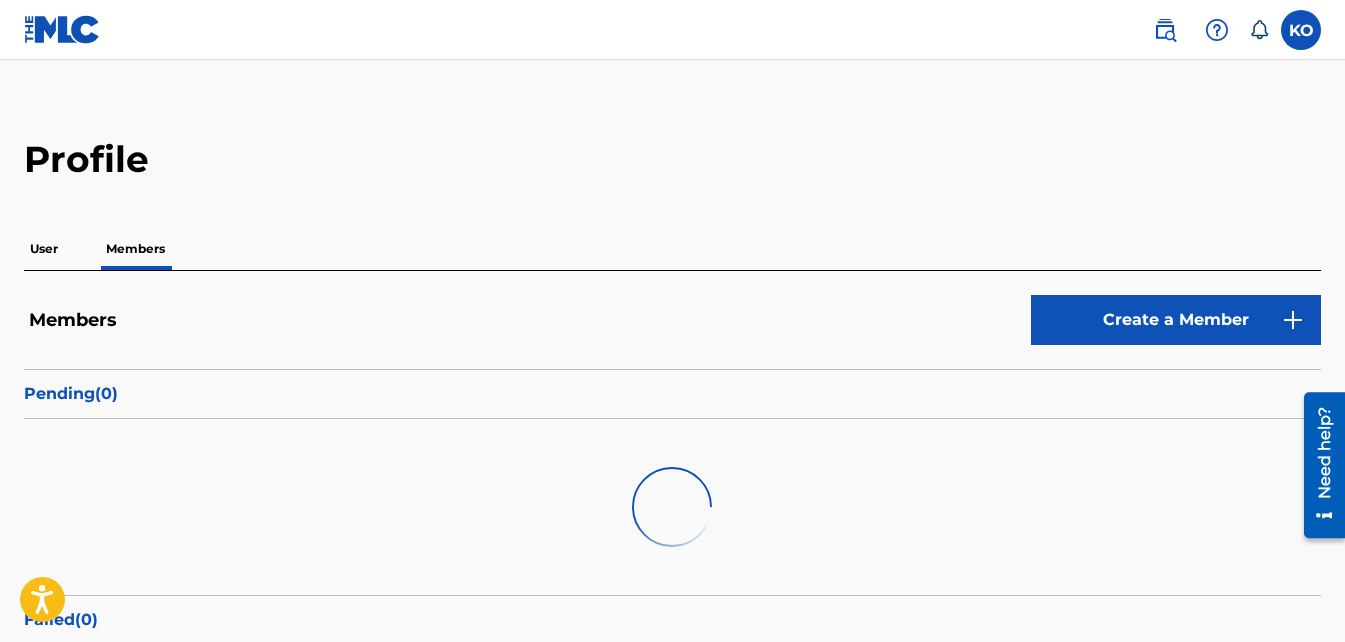 scroll, scrollTop: 0, scrollLeft: 0, axis: both 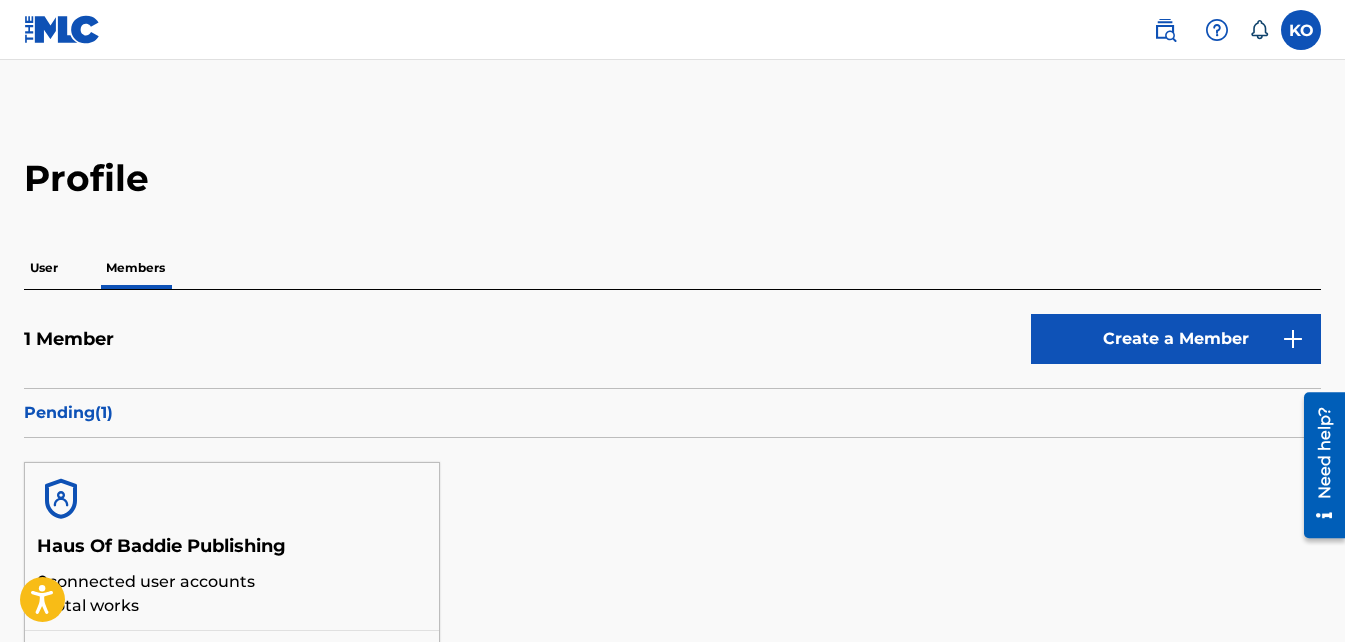 click at bounding box center (1301, 30) 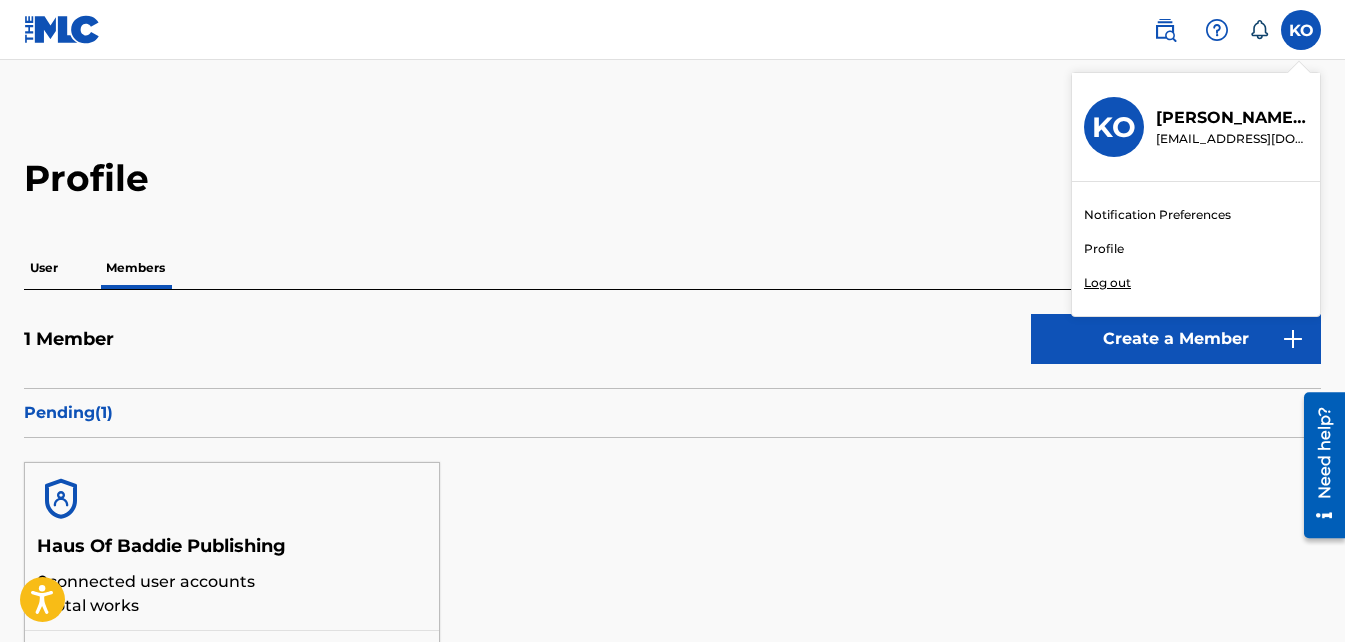 drag, startPoint x: 1113, startPoint y: 236, endPoint x: 1099, endPoint y: 245, distance: 16.643316 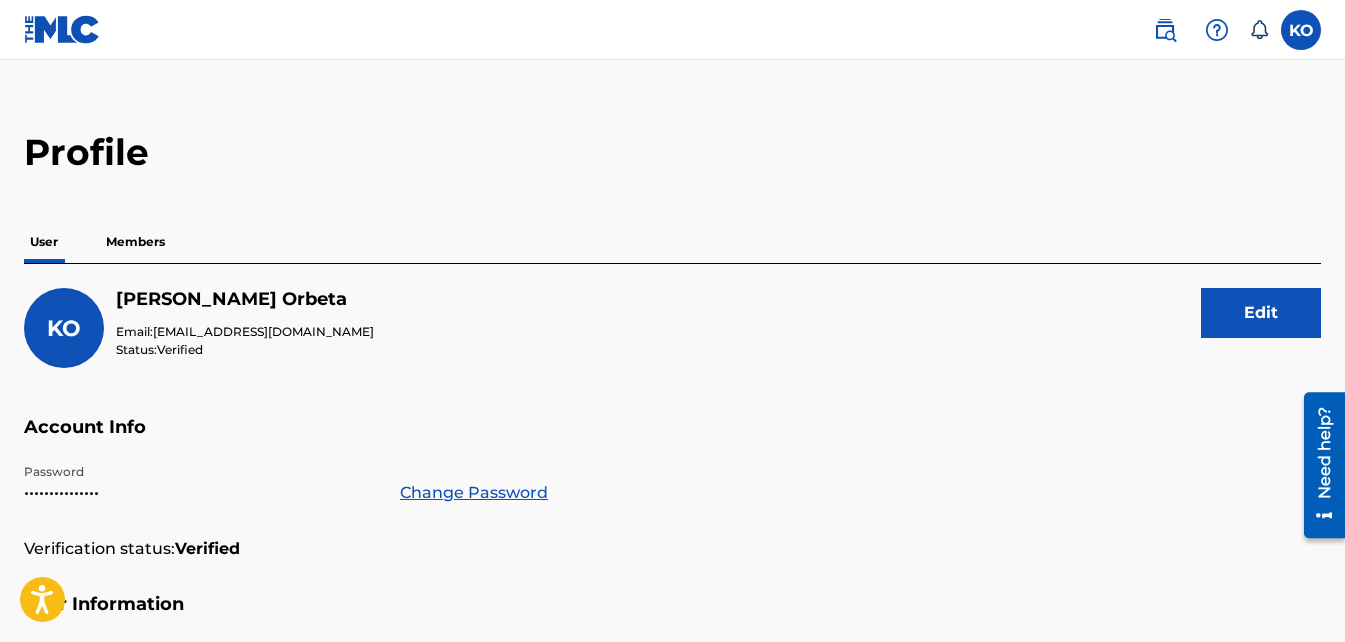 scroll, scrollTop: 0, scrollLeft: 0, axis: both 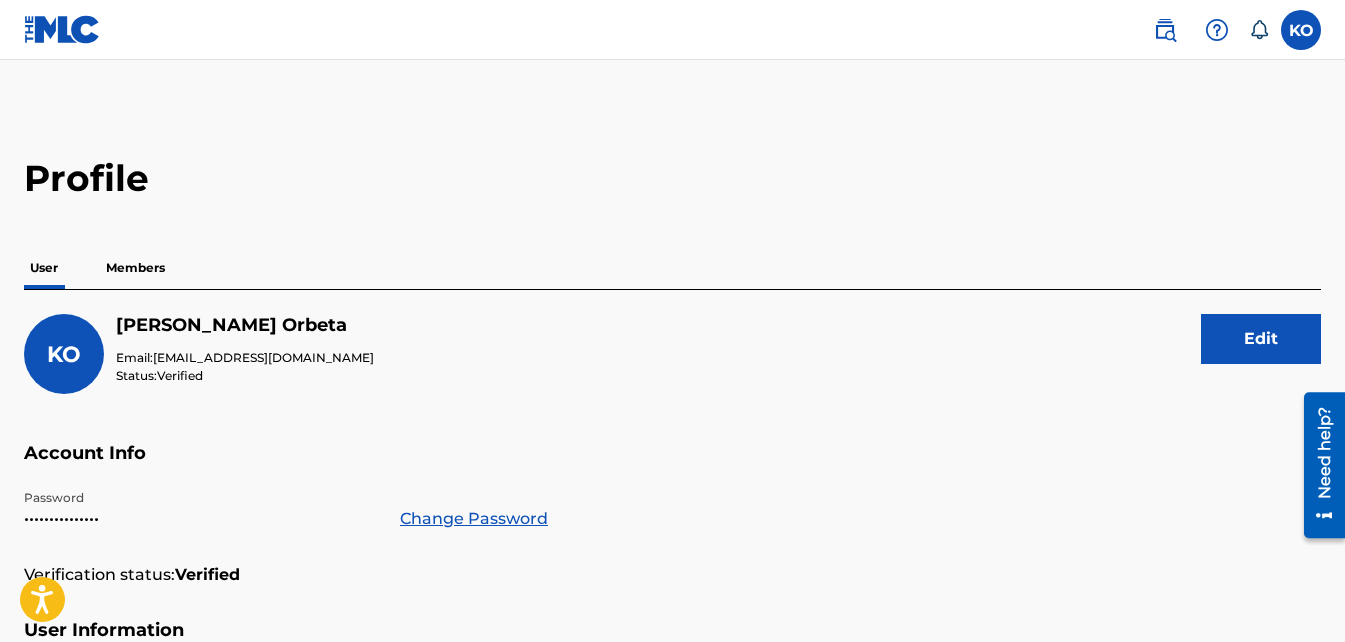 click on "Members" at bounding box center [135, 268] 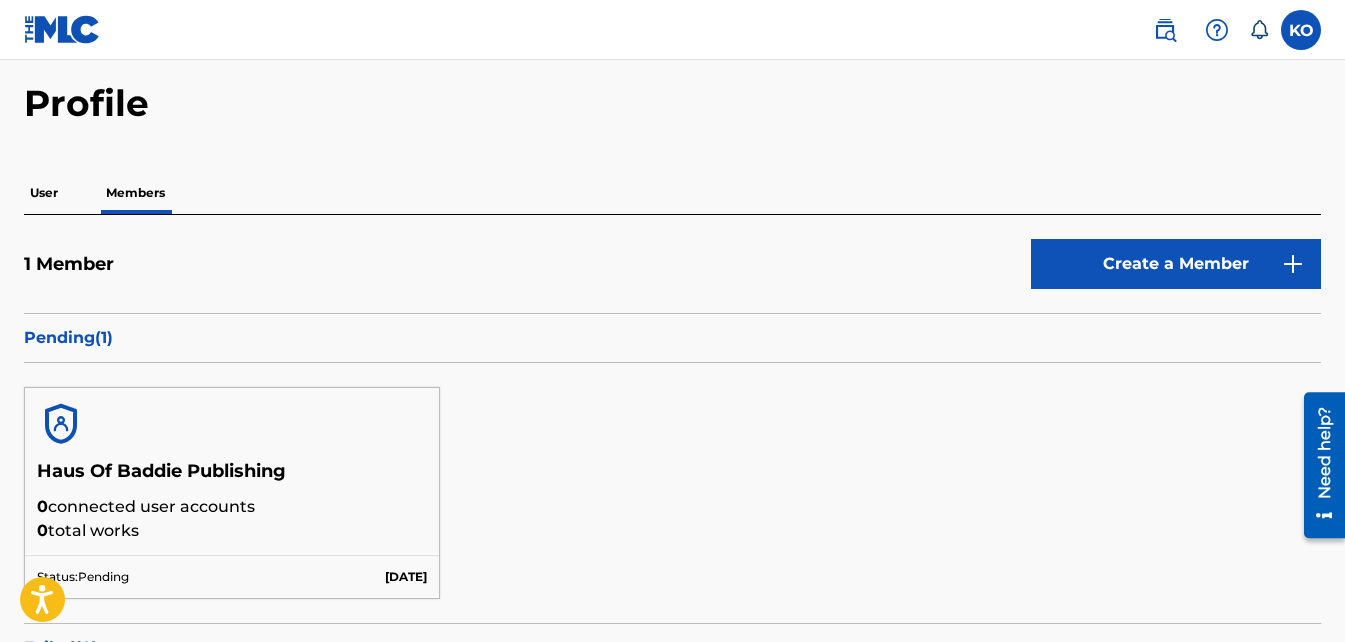 scroll, scrollTop: 0, scrollLeft: 0, axis: both 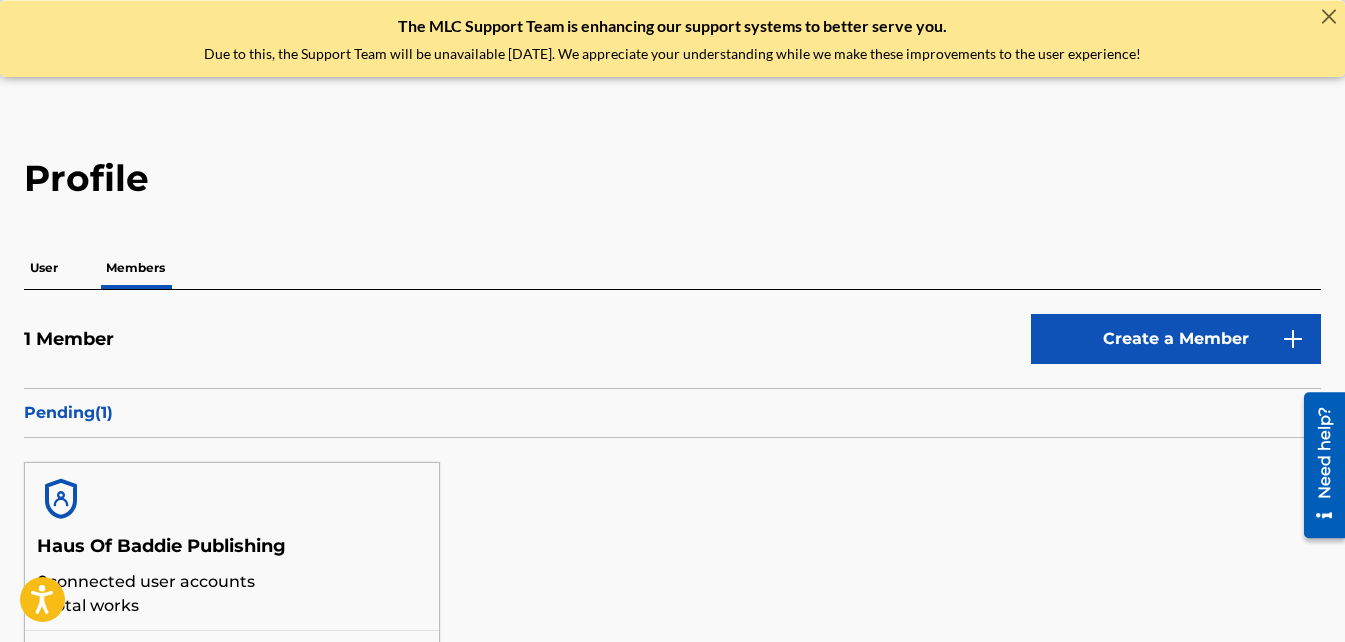 click on "User" at bounding box center (44, 268) 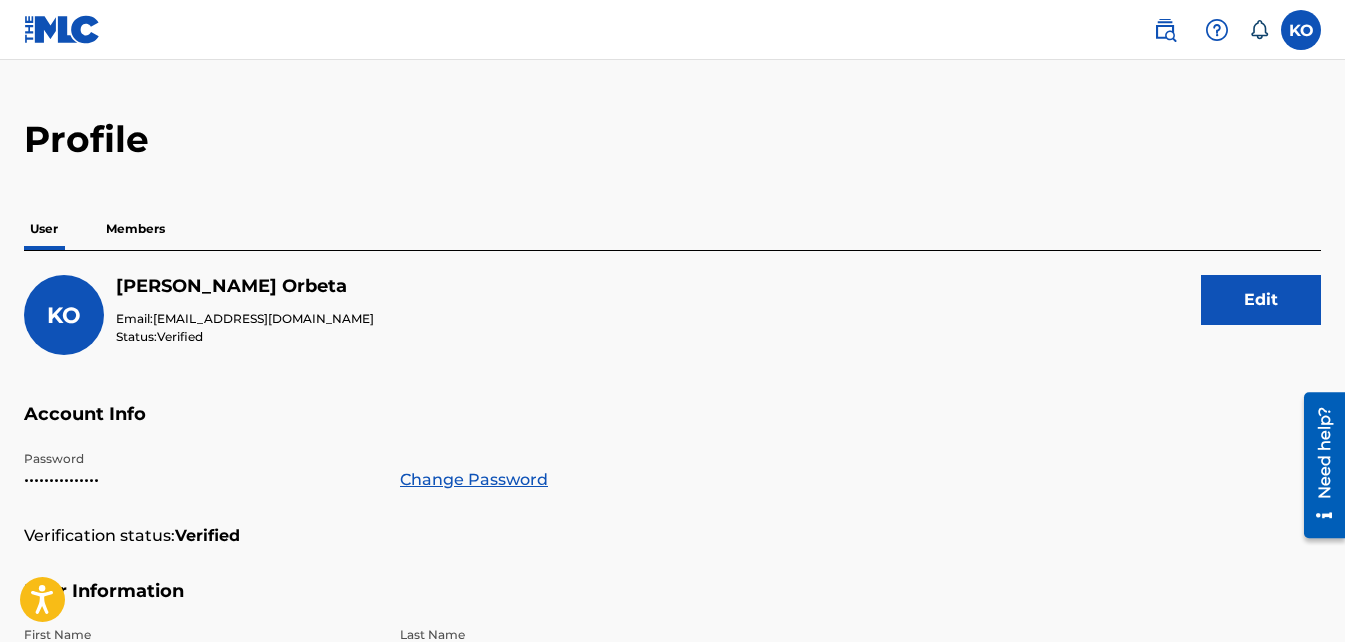 scroll, scrollTop: 48, scrollLeft: 0, axis: vertical 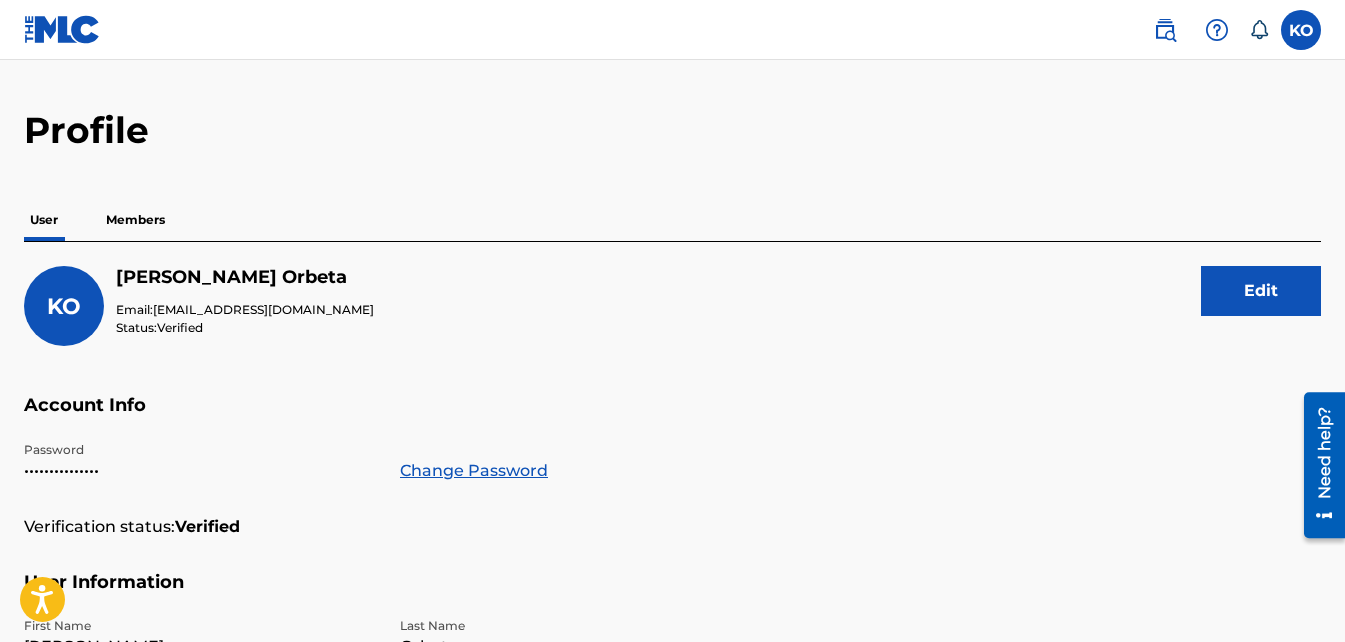 click on "Members" at bounding box center (135, 220) 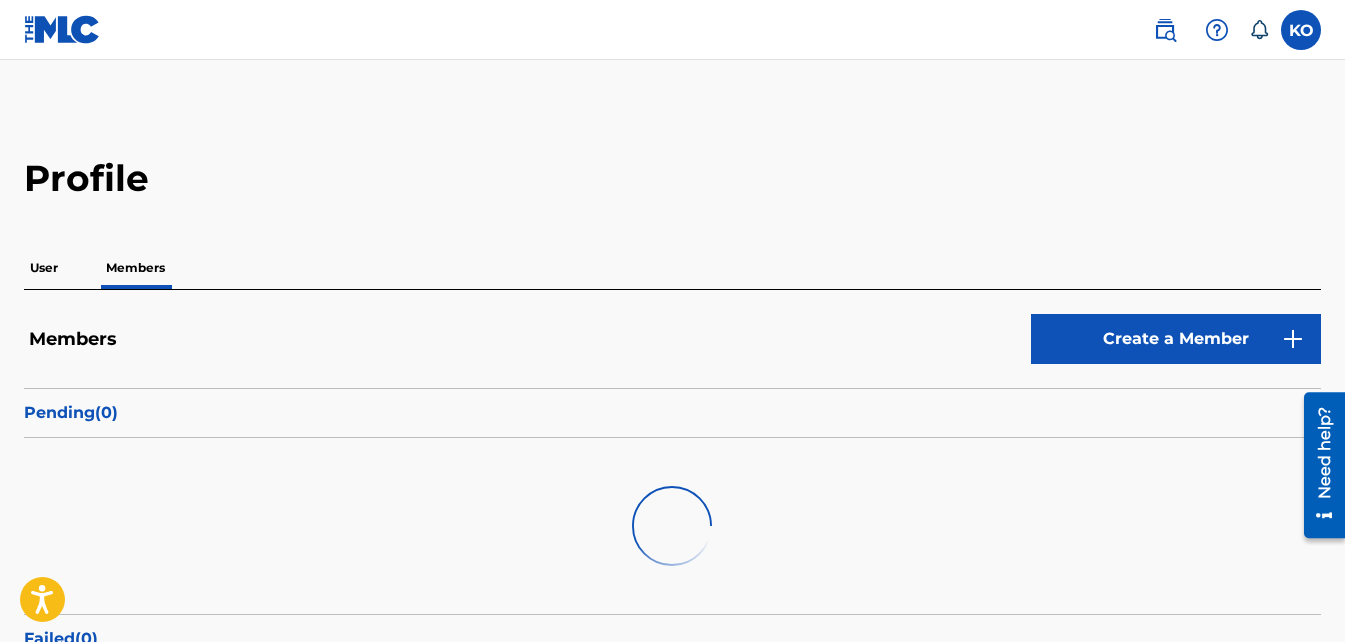 scroll, scrollTop: 252, scrollLeft: 0, axis: vertical 